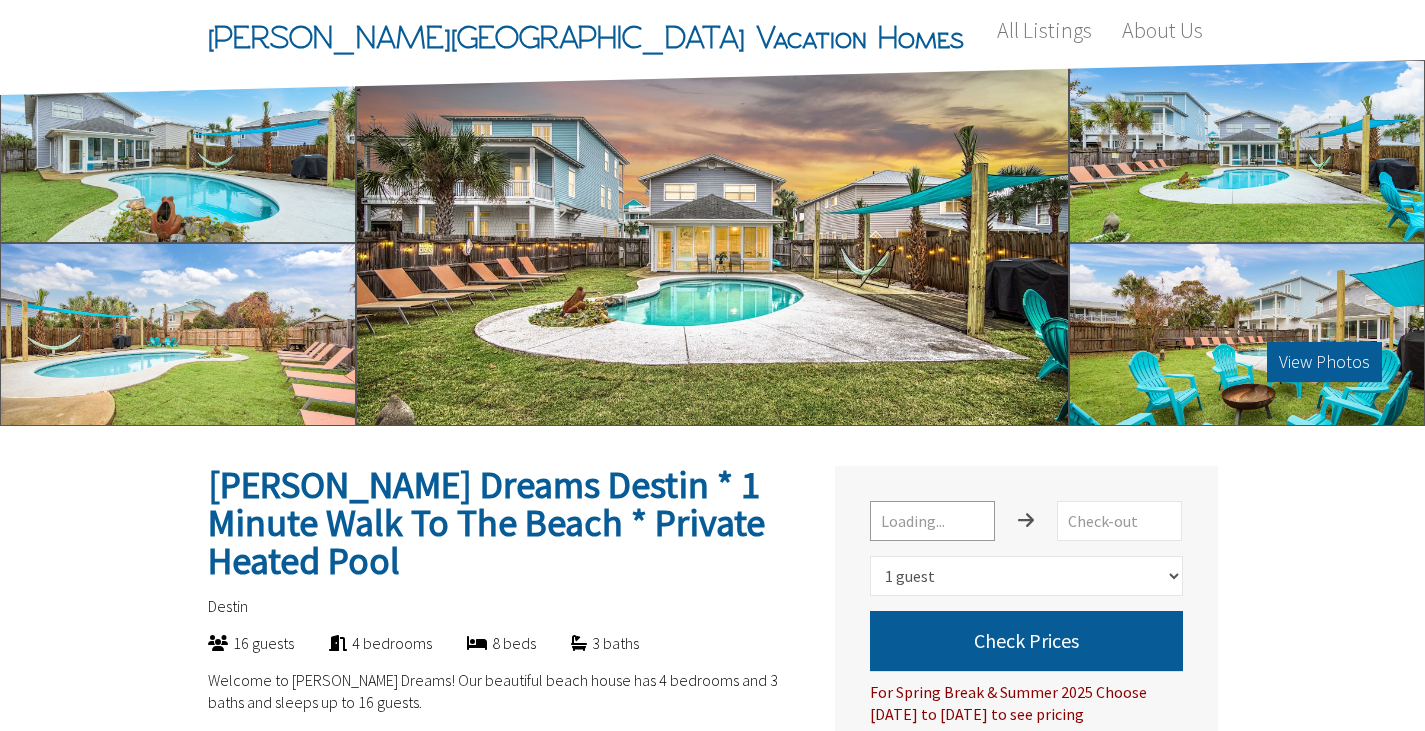 select on "1" 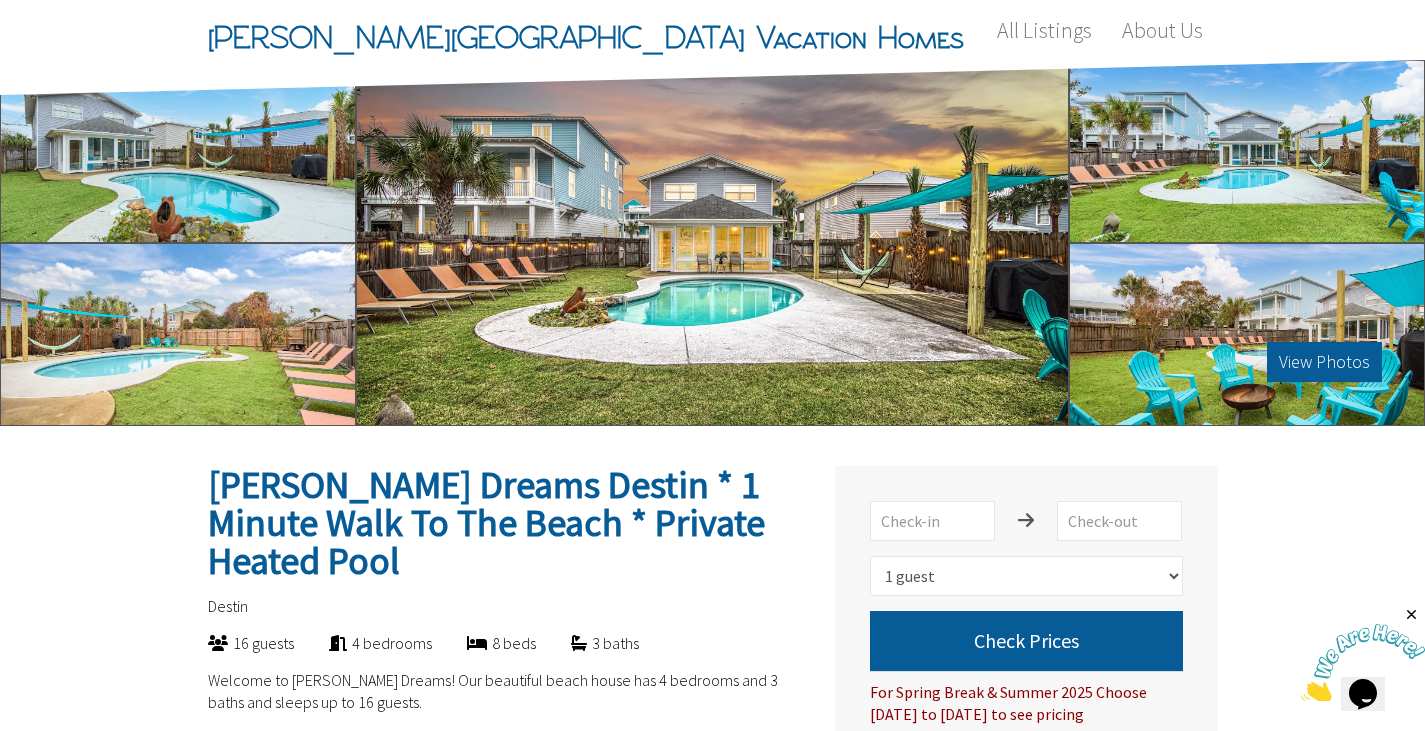 scroll, scrollTop: 0, scrollLeft: 0, axis: both 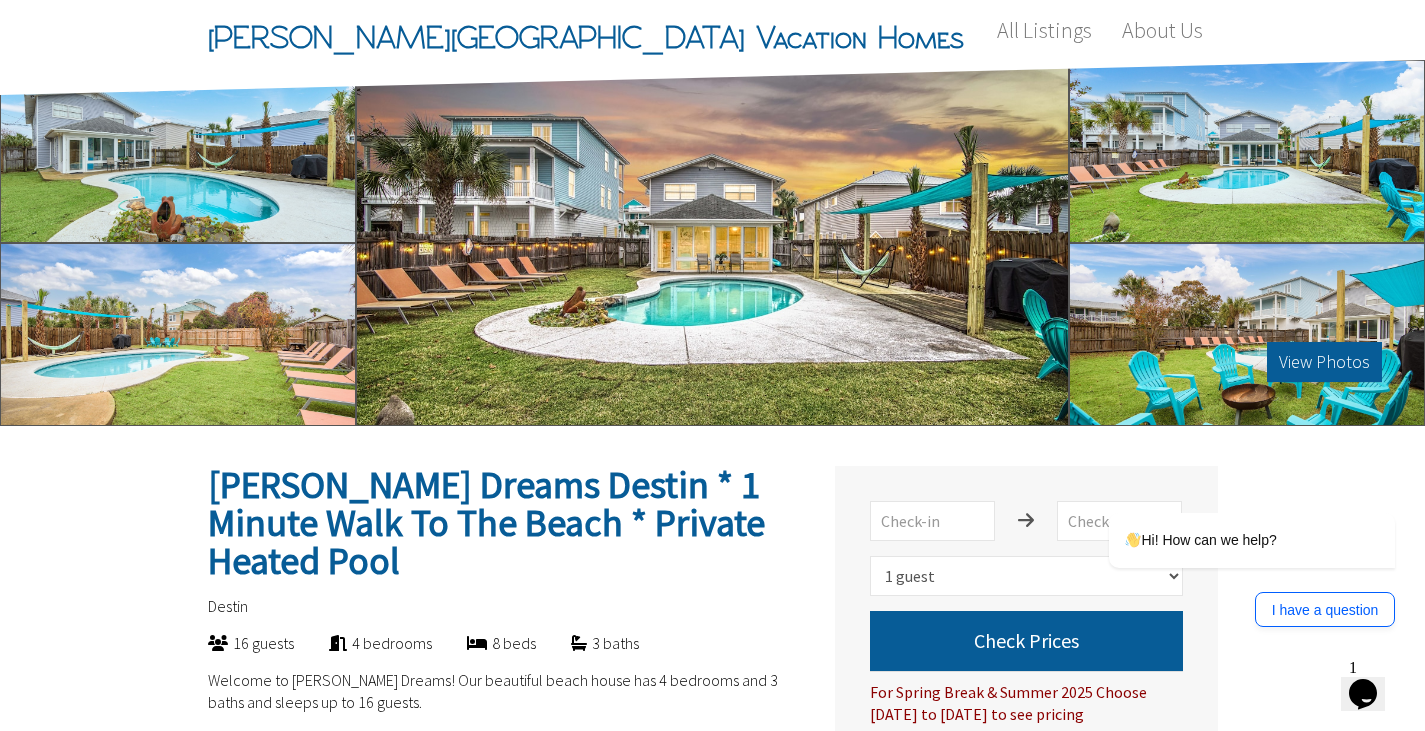 click at bounding box center [178, 151] 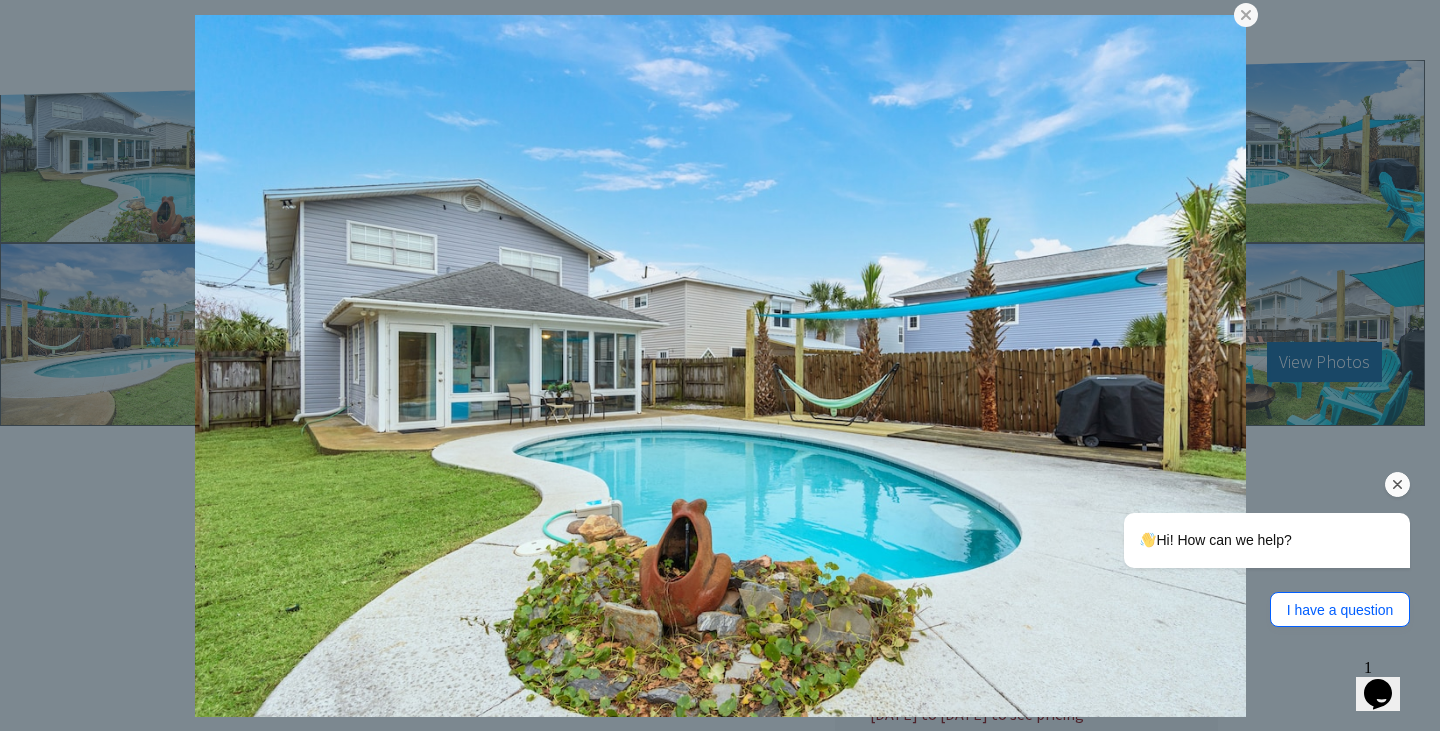 click on "Hi! How can we help? I have a question" at bounding box center (1240, 483) 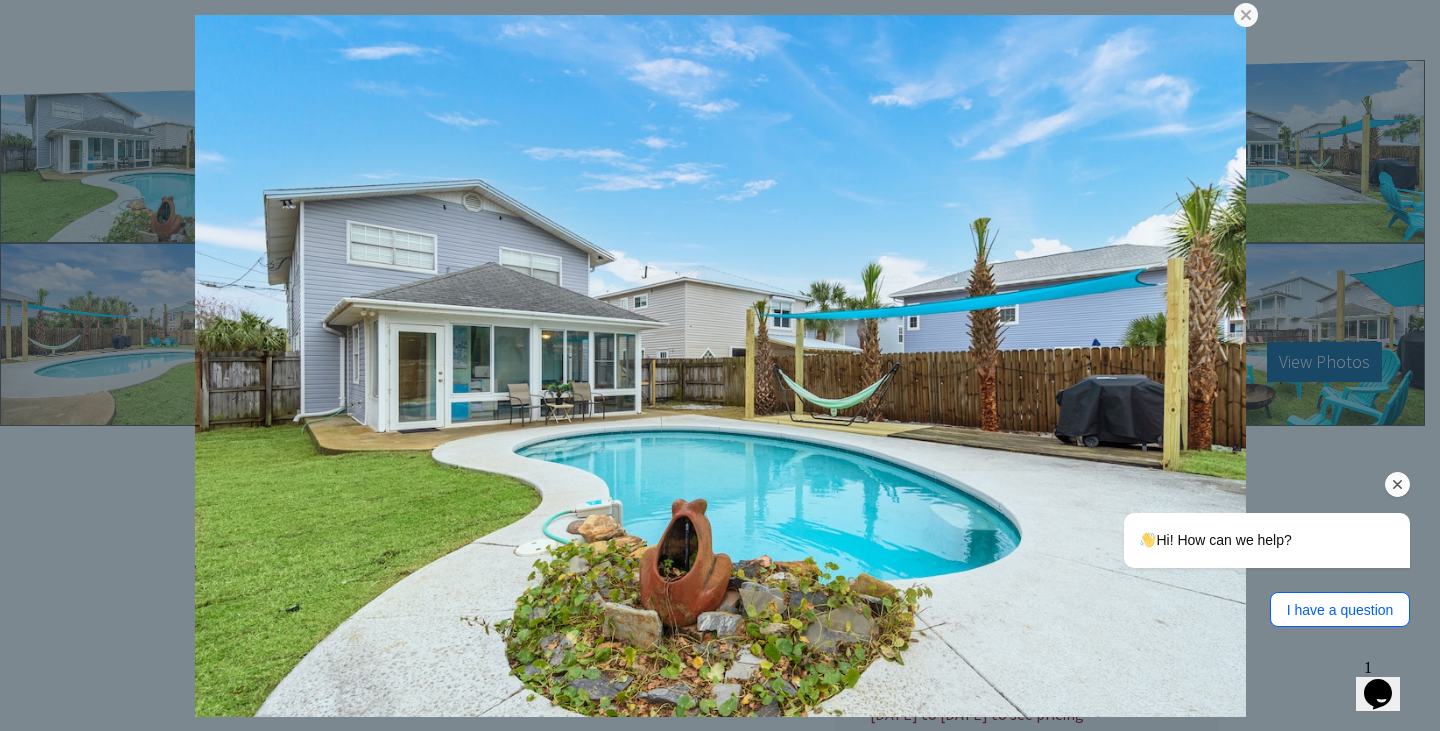 click at bounding box center [1398, 485] 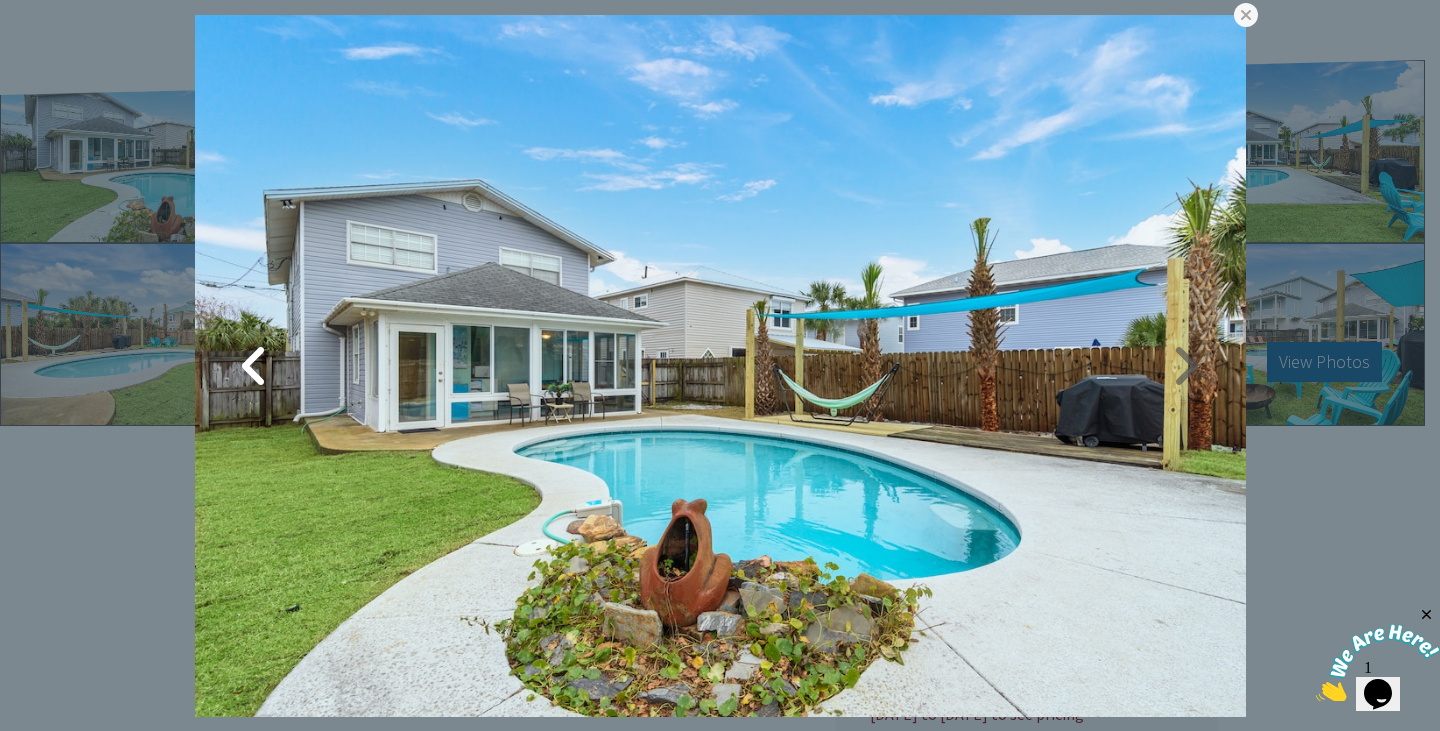 click at bounding box center (1186, 366) 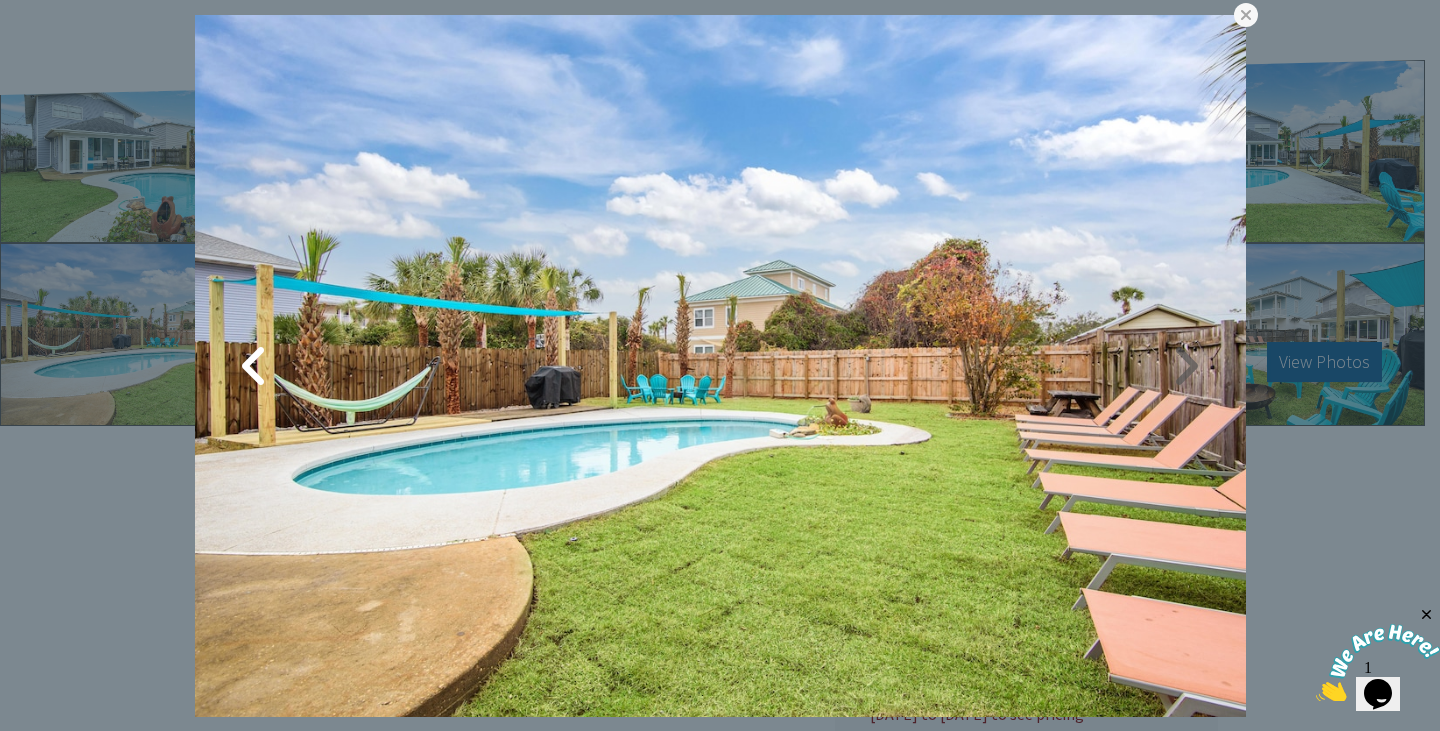 click at bounding box center [1186, 366] 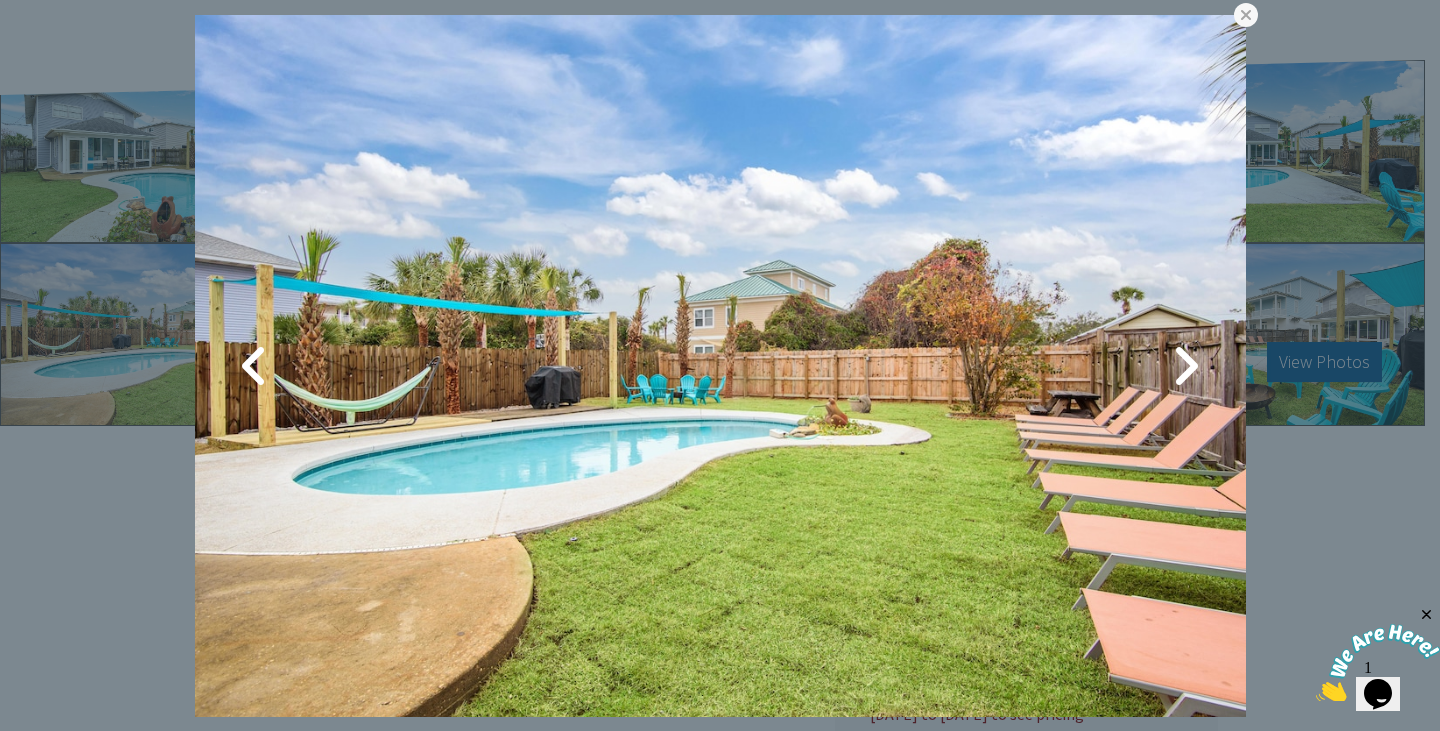 click at bounding box center [720, 365] 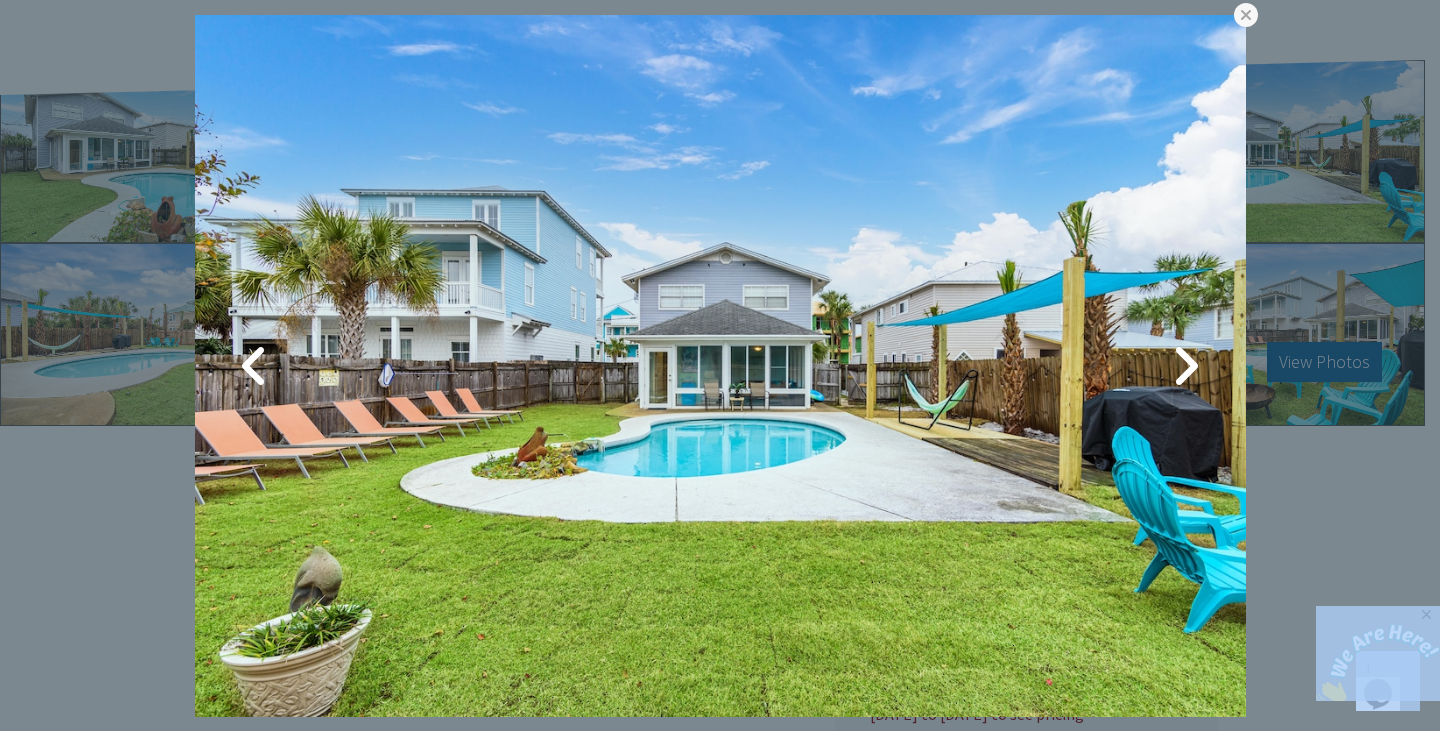 click at bounding box center (720, 366) 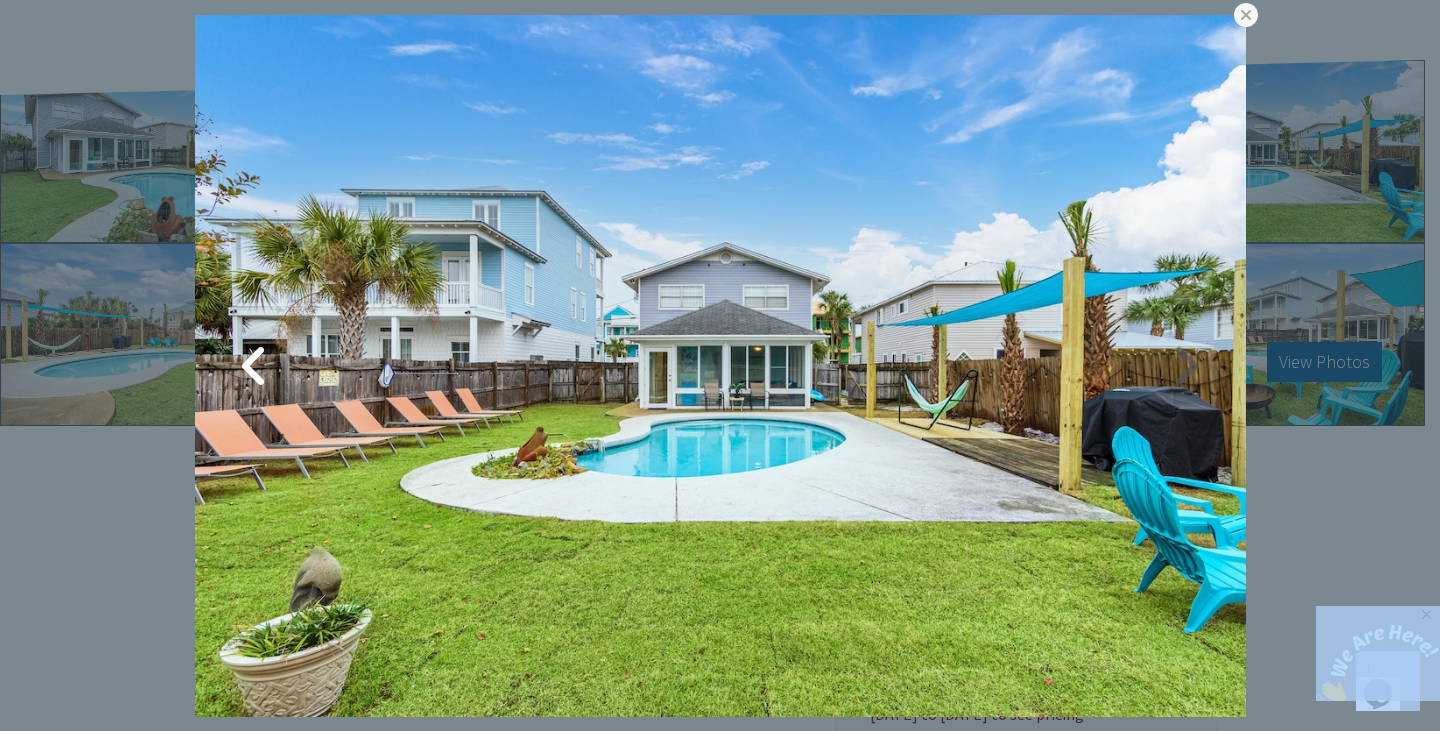 click at bounding box center [1186, 366] 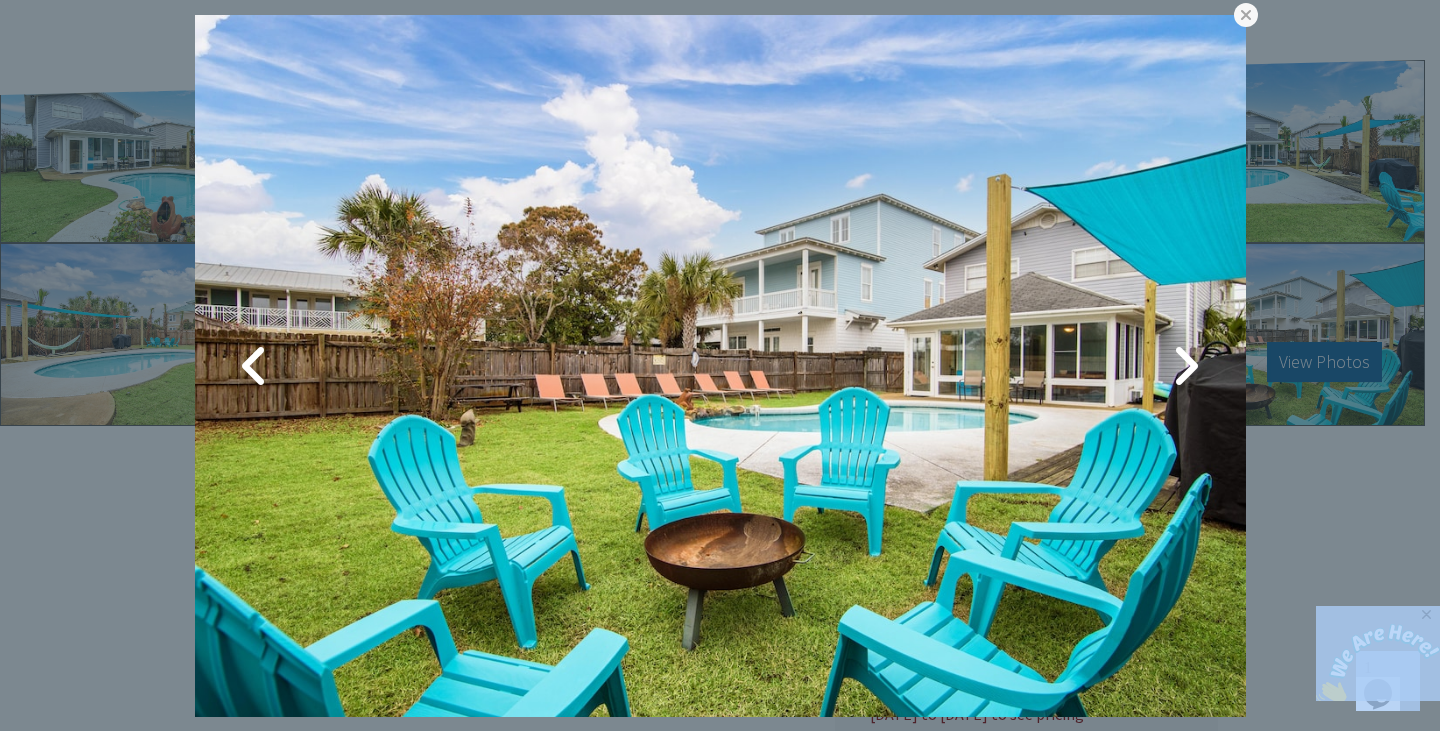 click at bounding box center (720, 366) 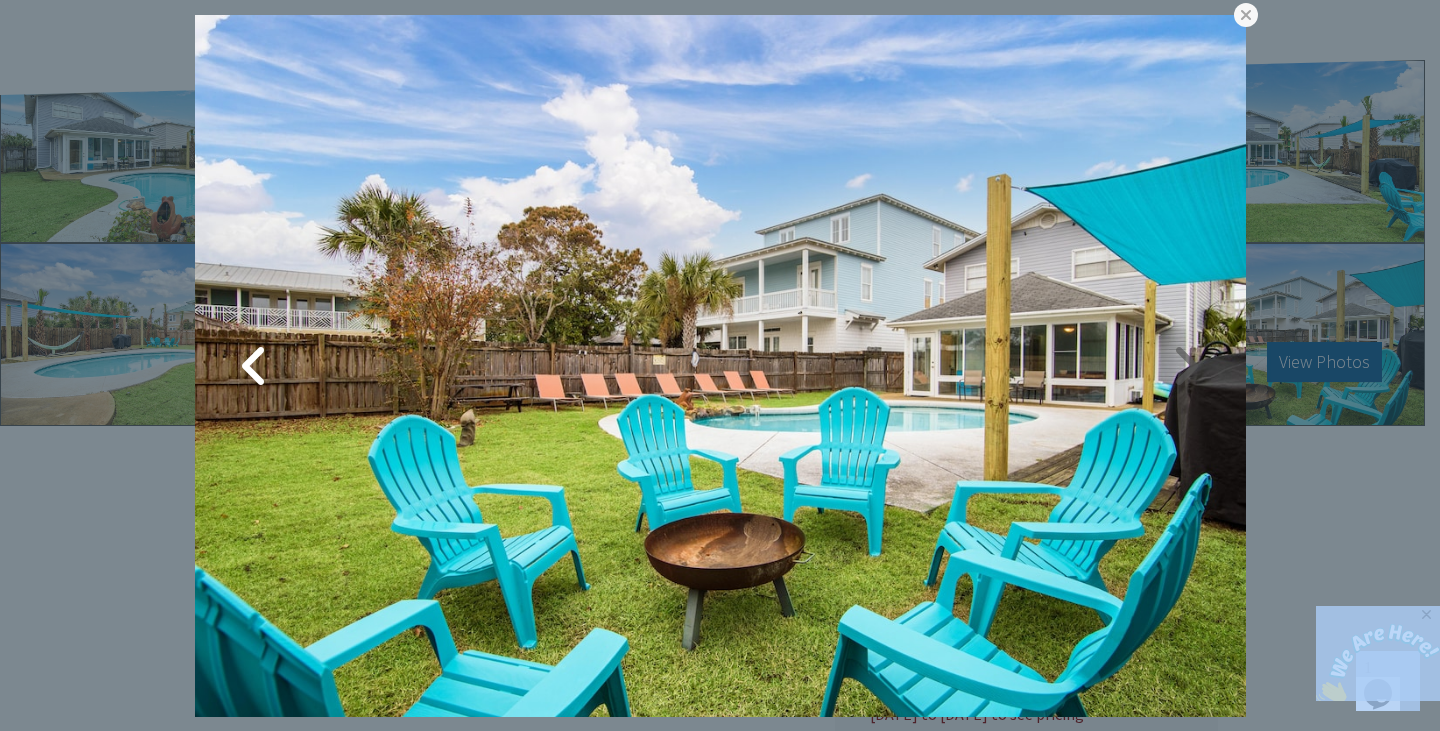 click at bounding box center [1186, 366] 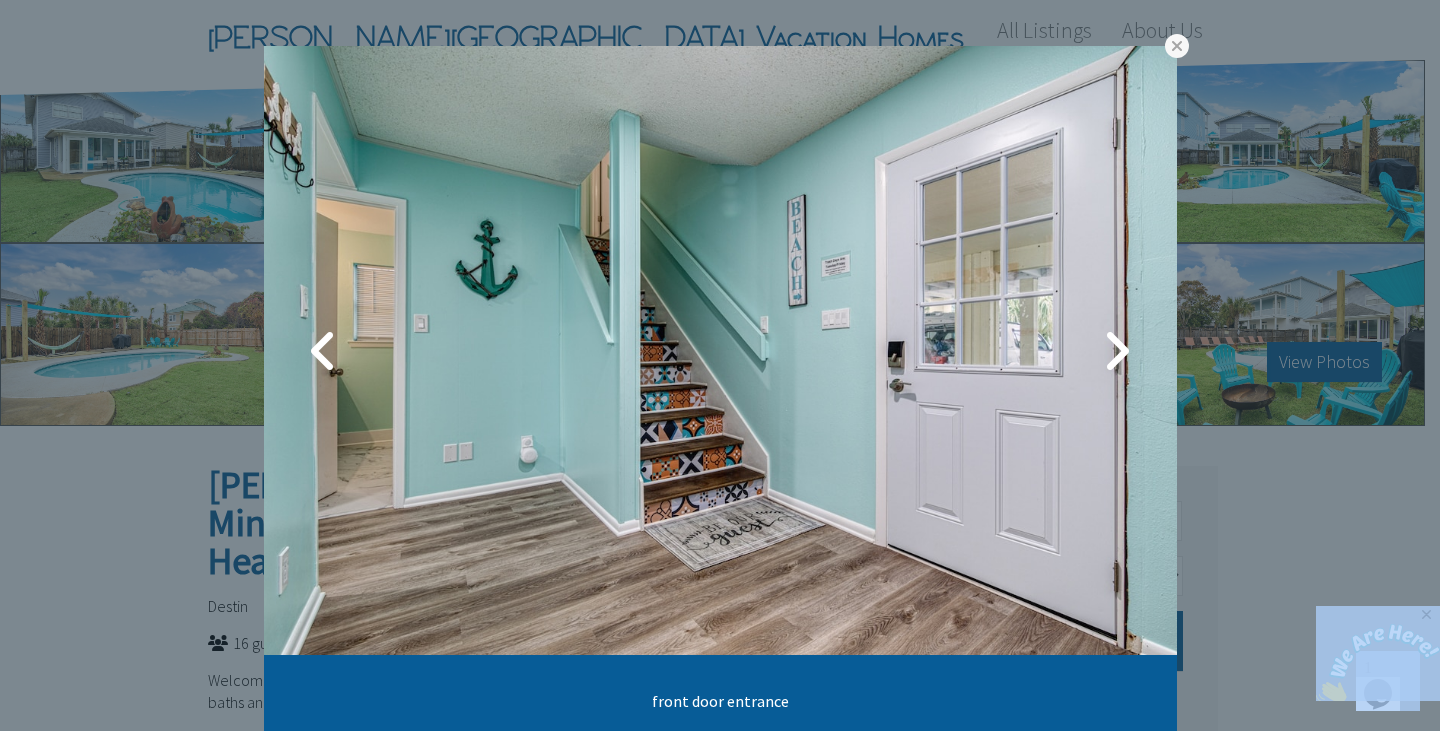 click at bounding box center (720, 350) 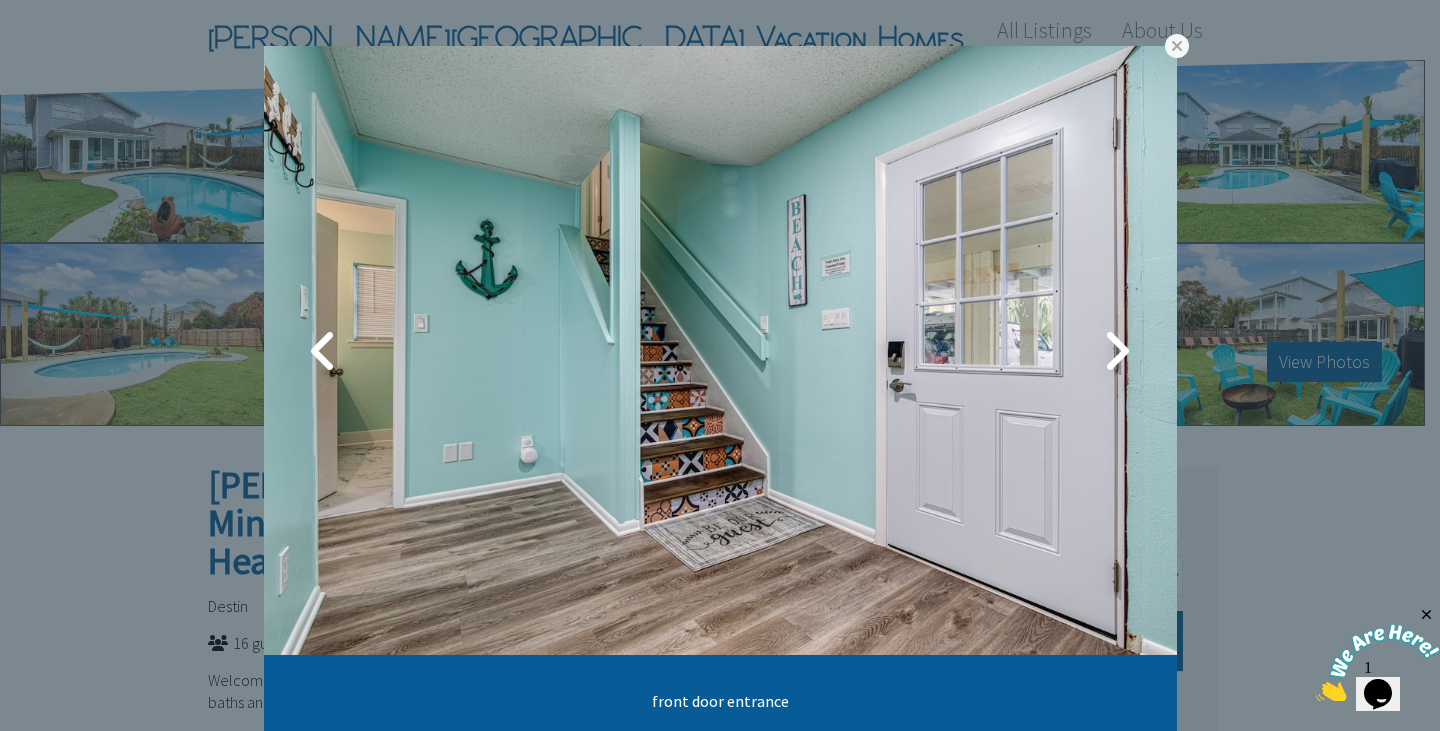 click on "front door entrance" at bounding box center (720, 701) 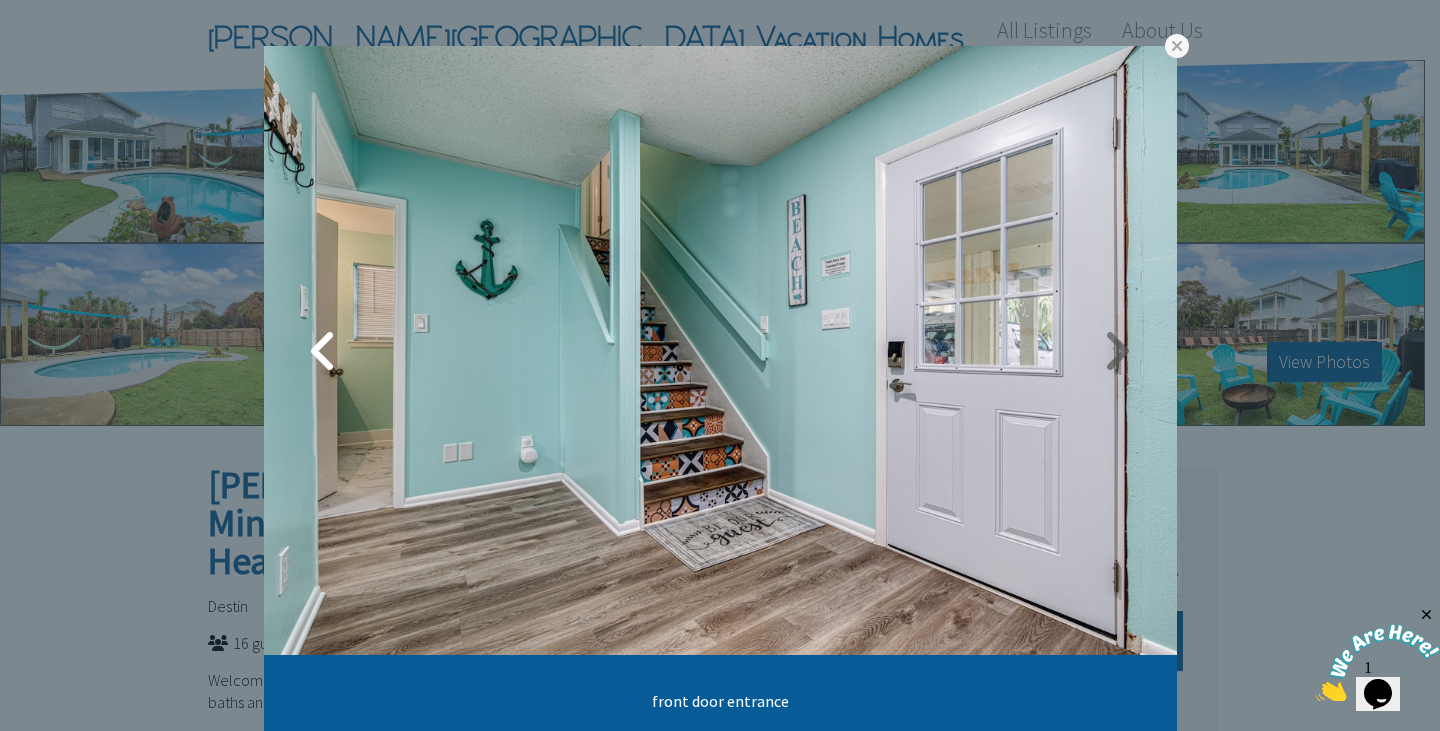 click at bounding box center (1117, 351) 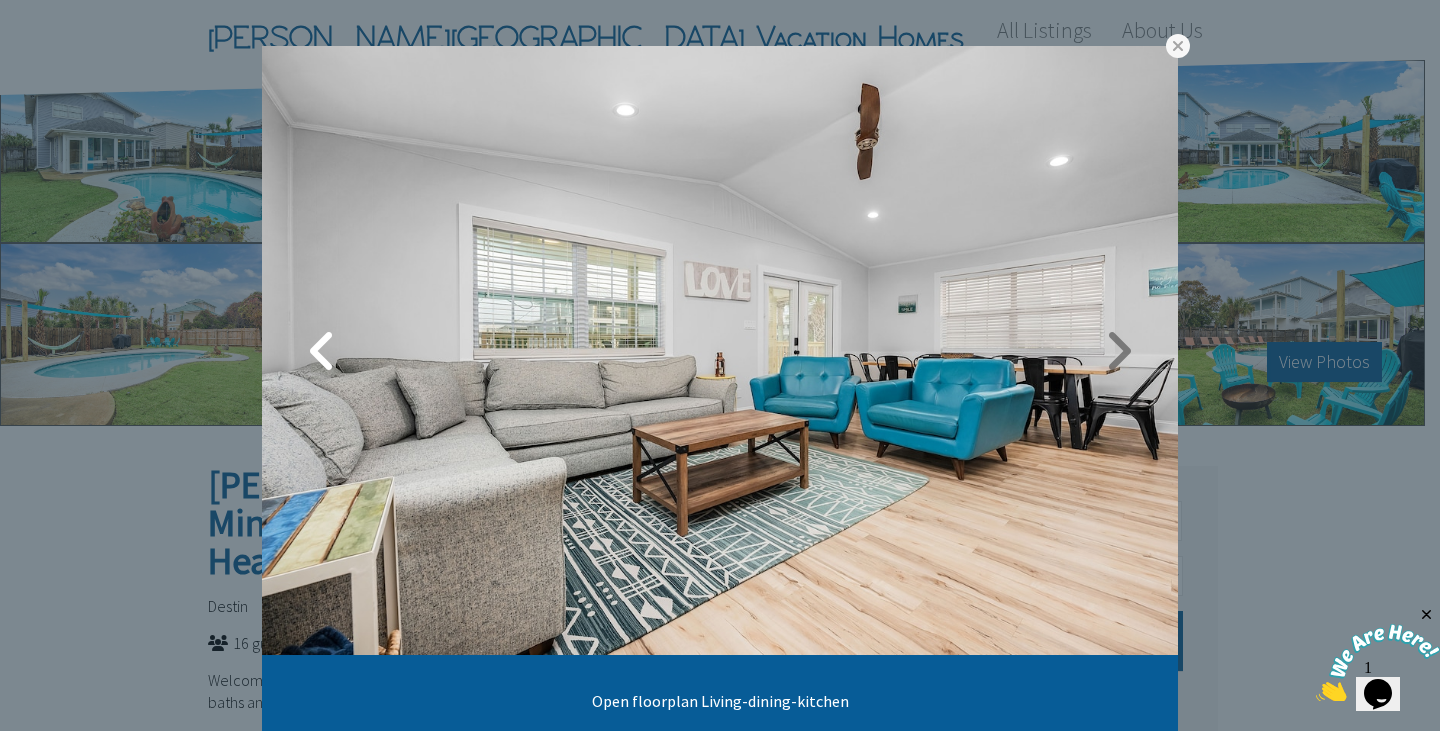 click at bounding box center [1118, 351] 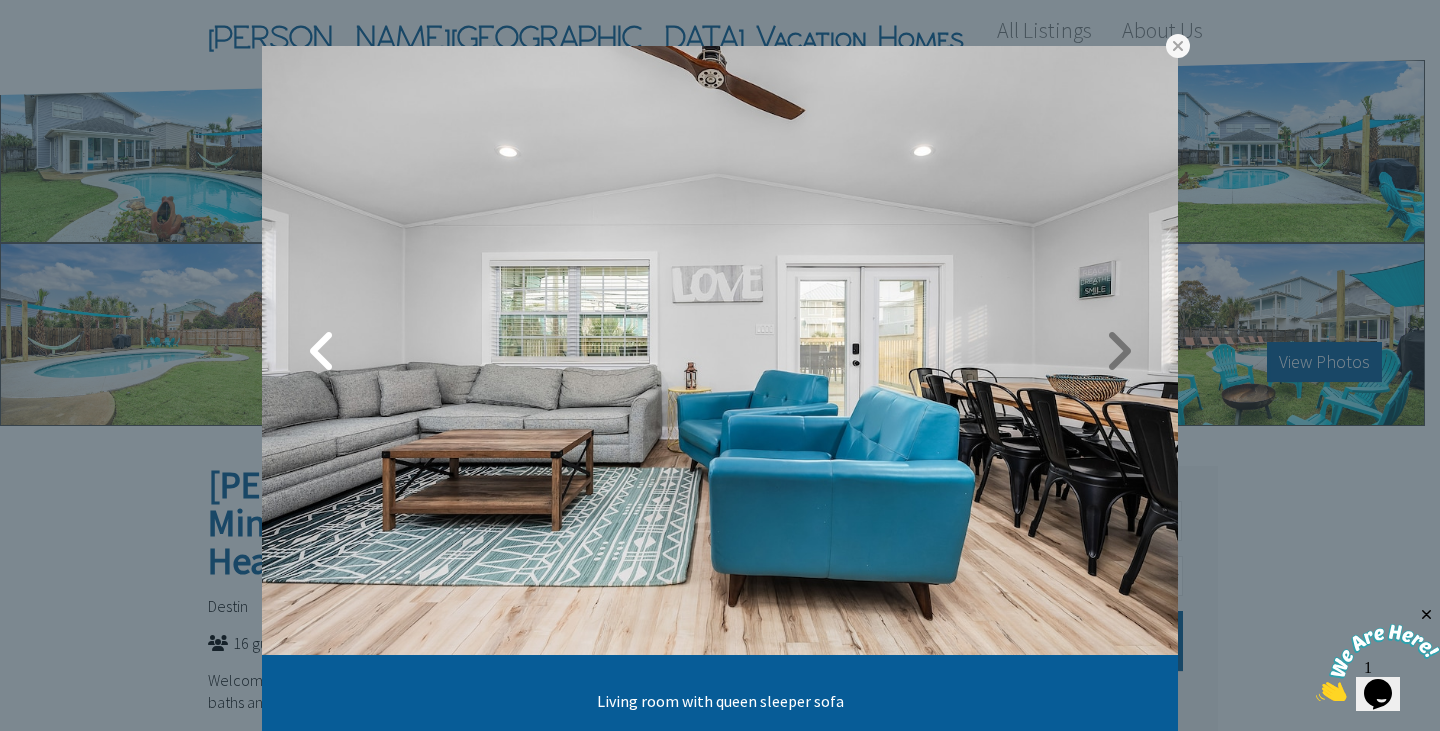 click at bounding box center (1118, 351) 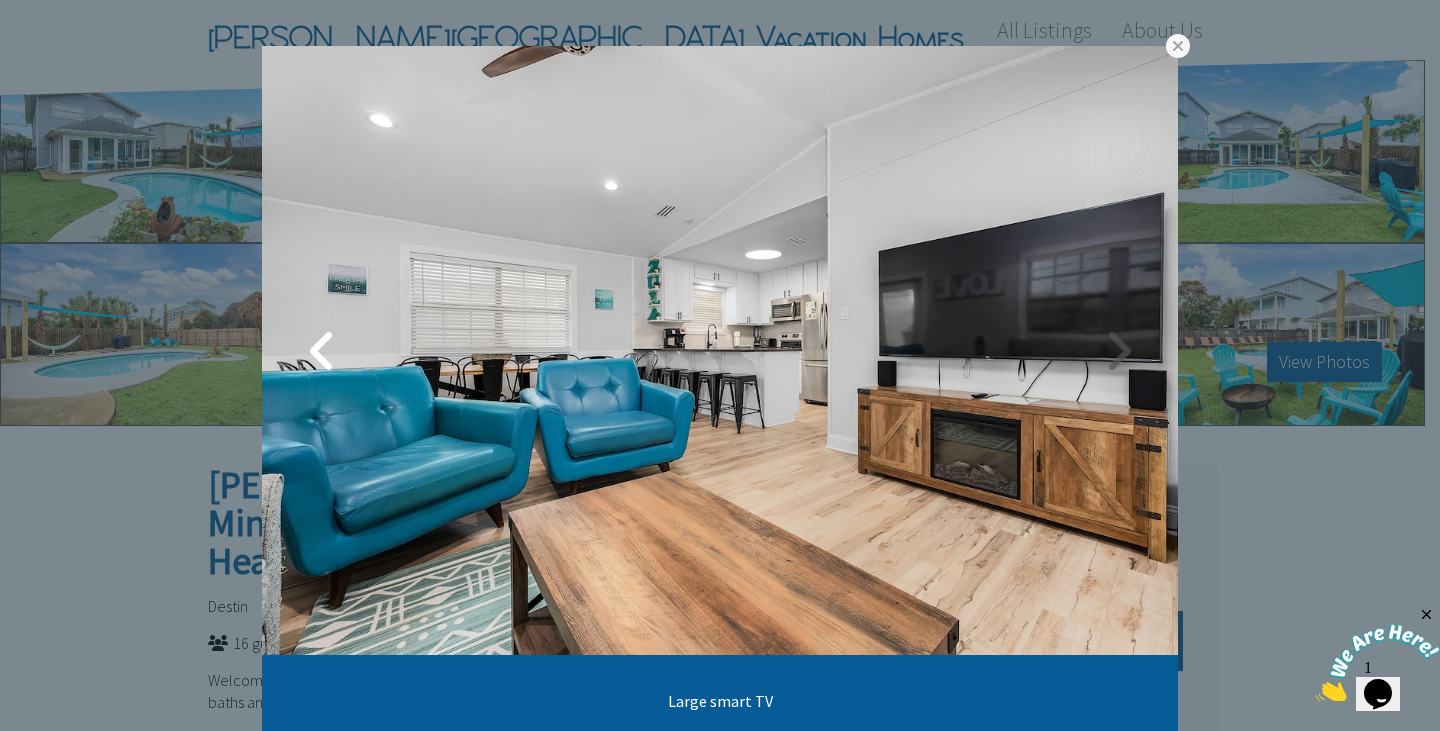 click at bounding box center [1118, 351] 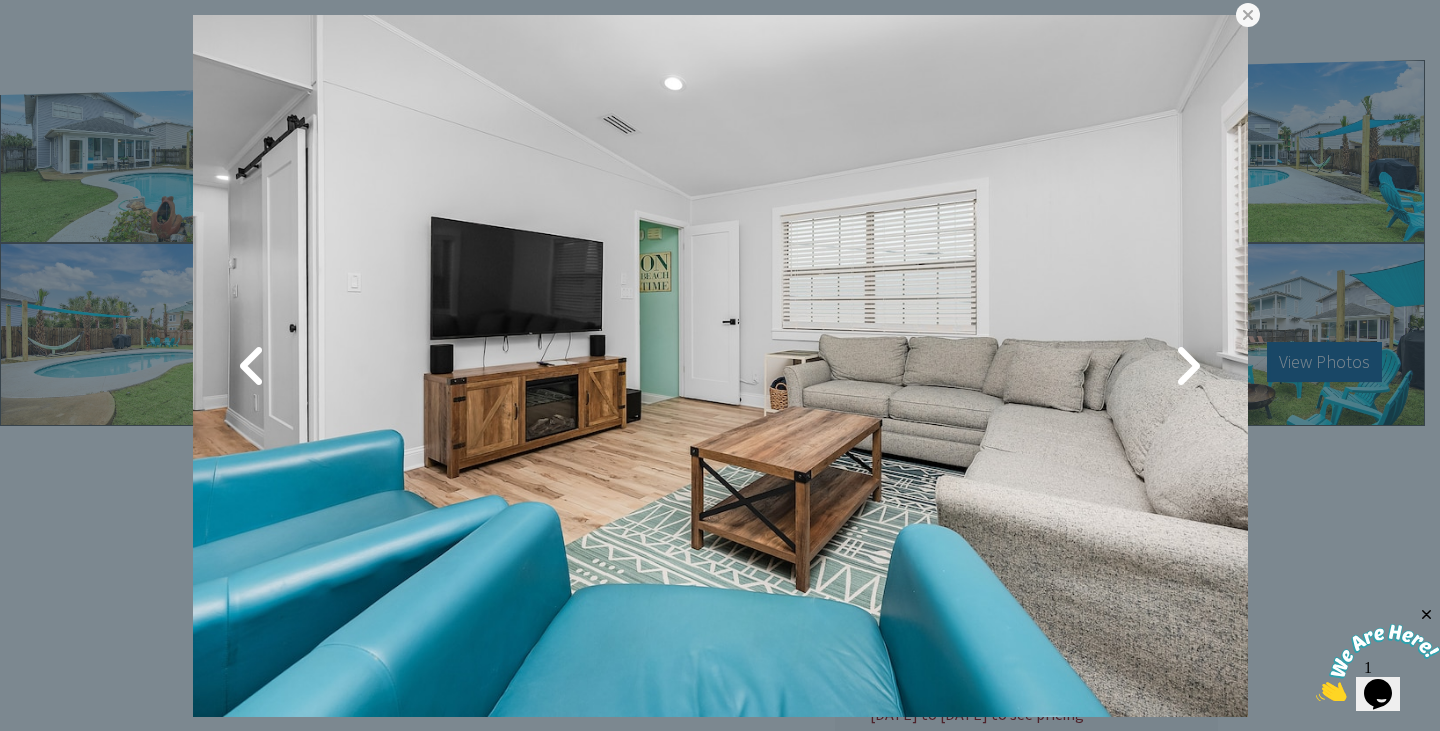 click at bounding box center [720, 366] 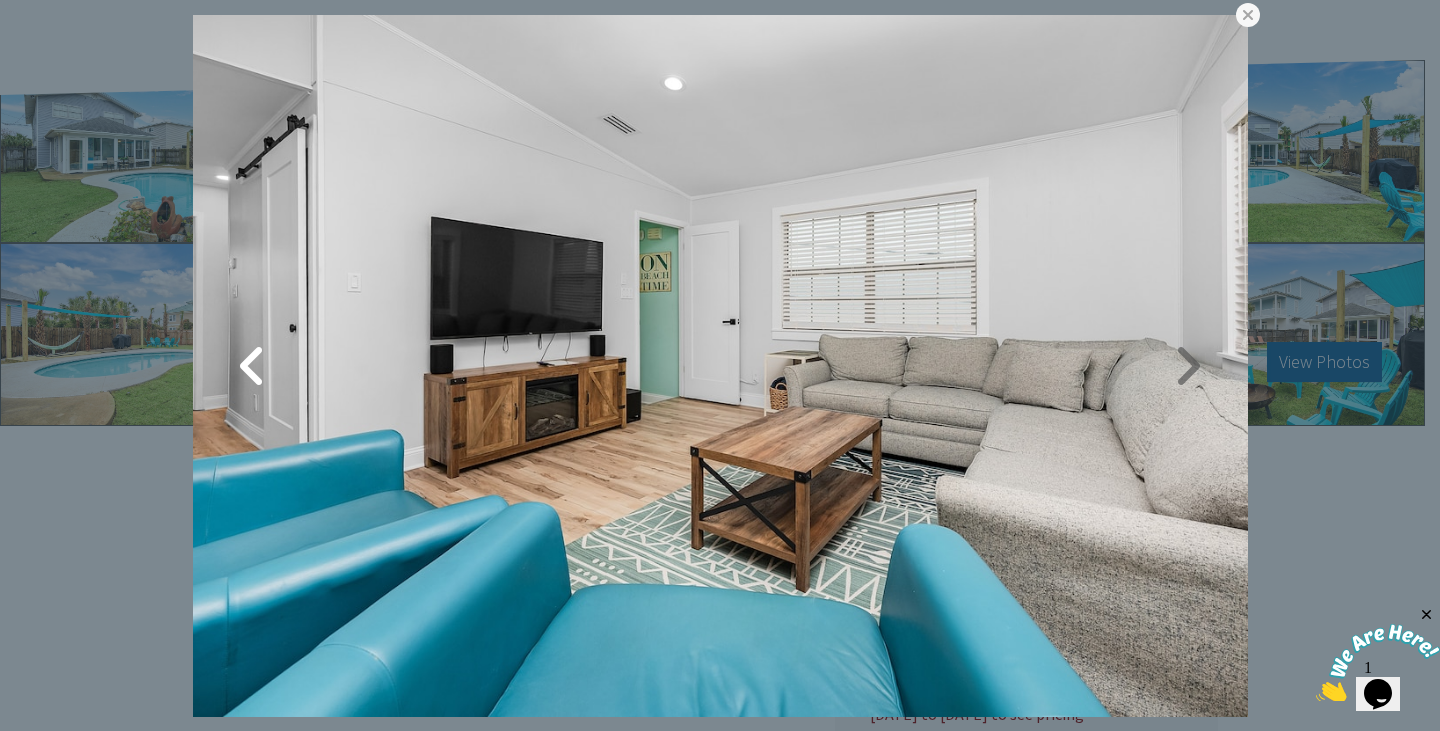 click at bounding box center (1188, 366) 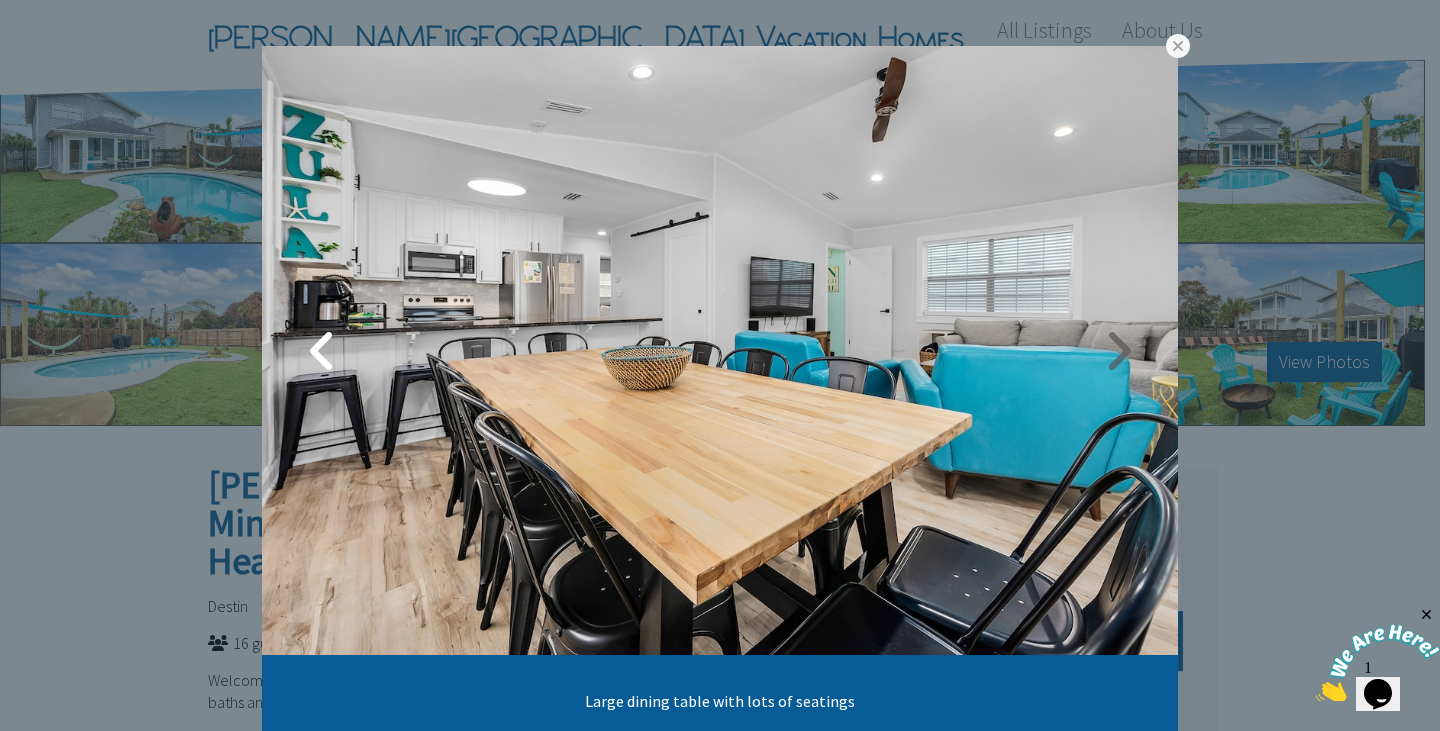 click at bounding box center [1118, 351] 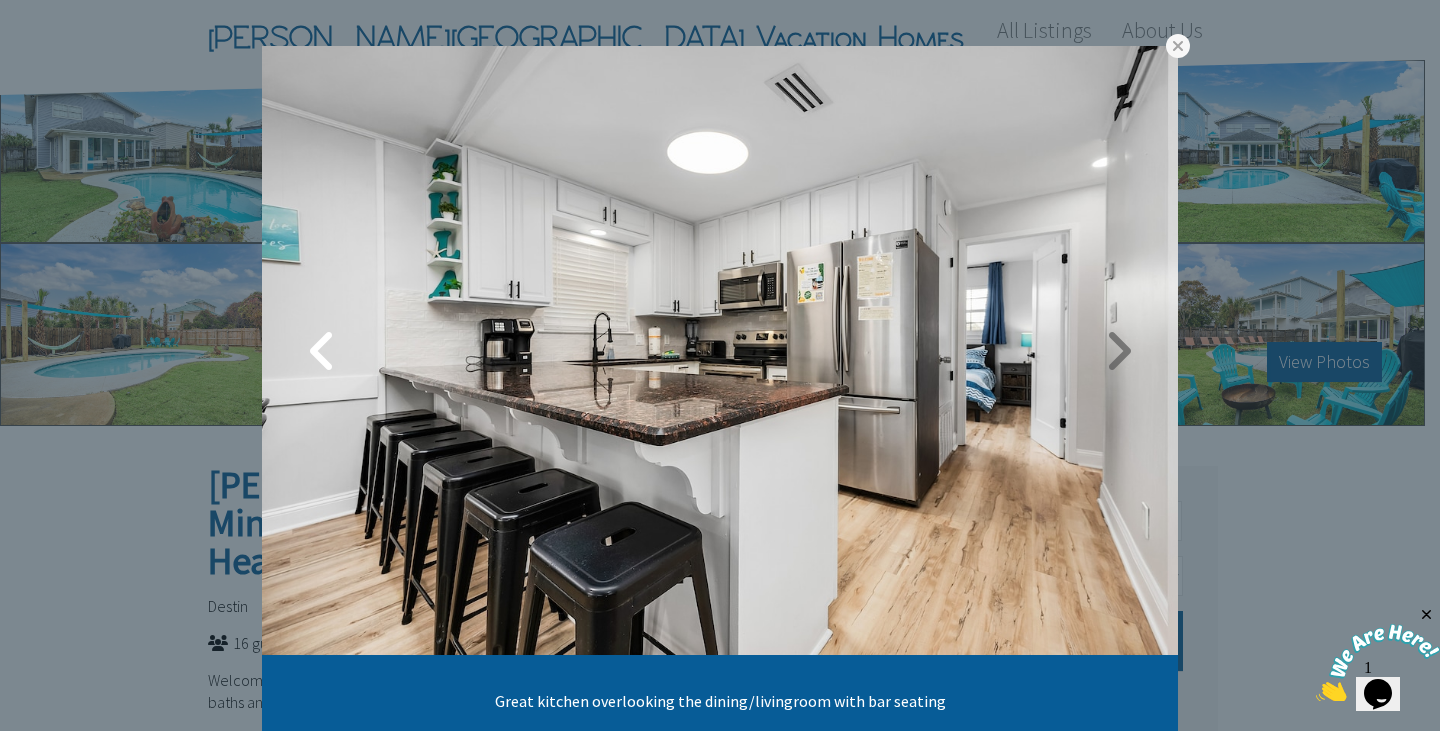 click at bounding box center [1118, 351] 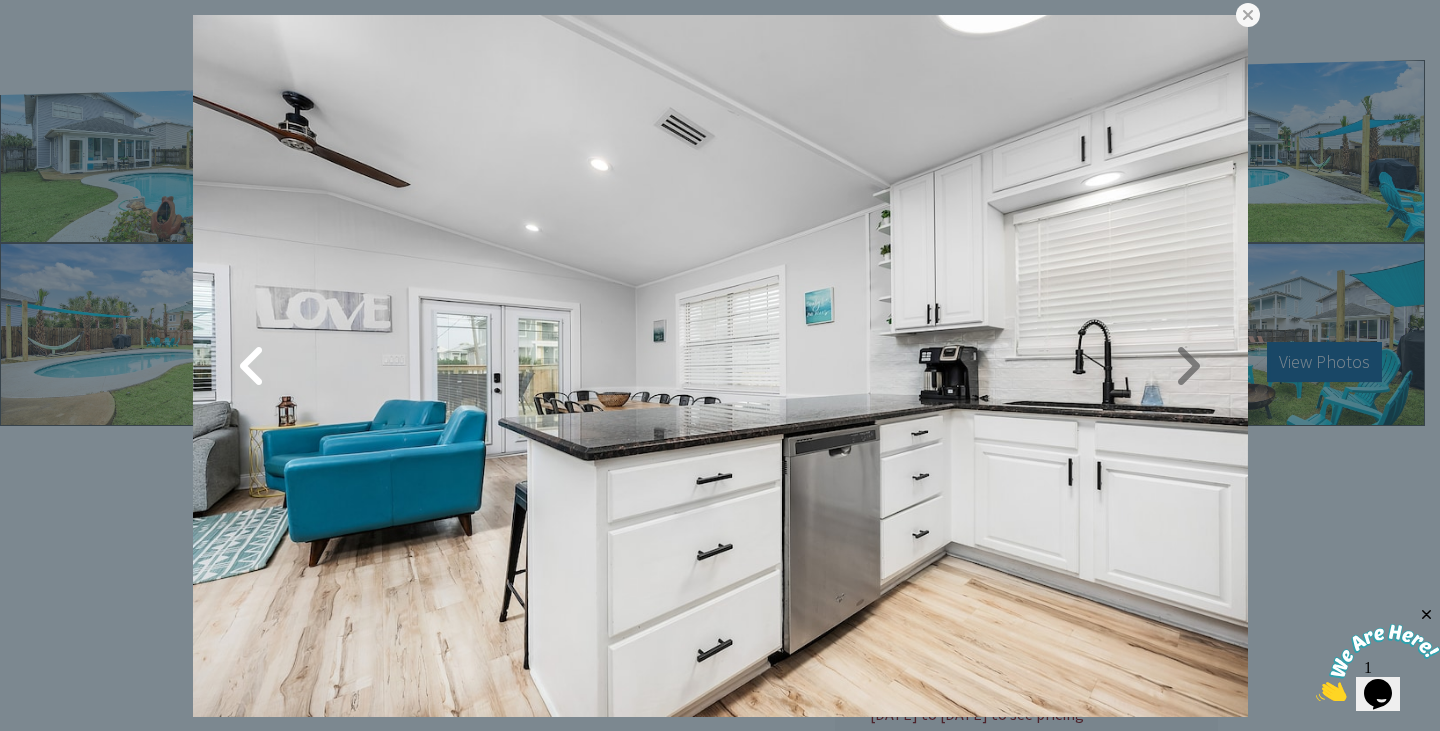 click at bounding box center (1188, 366) 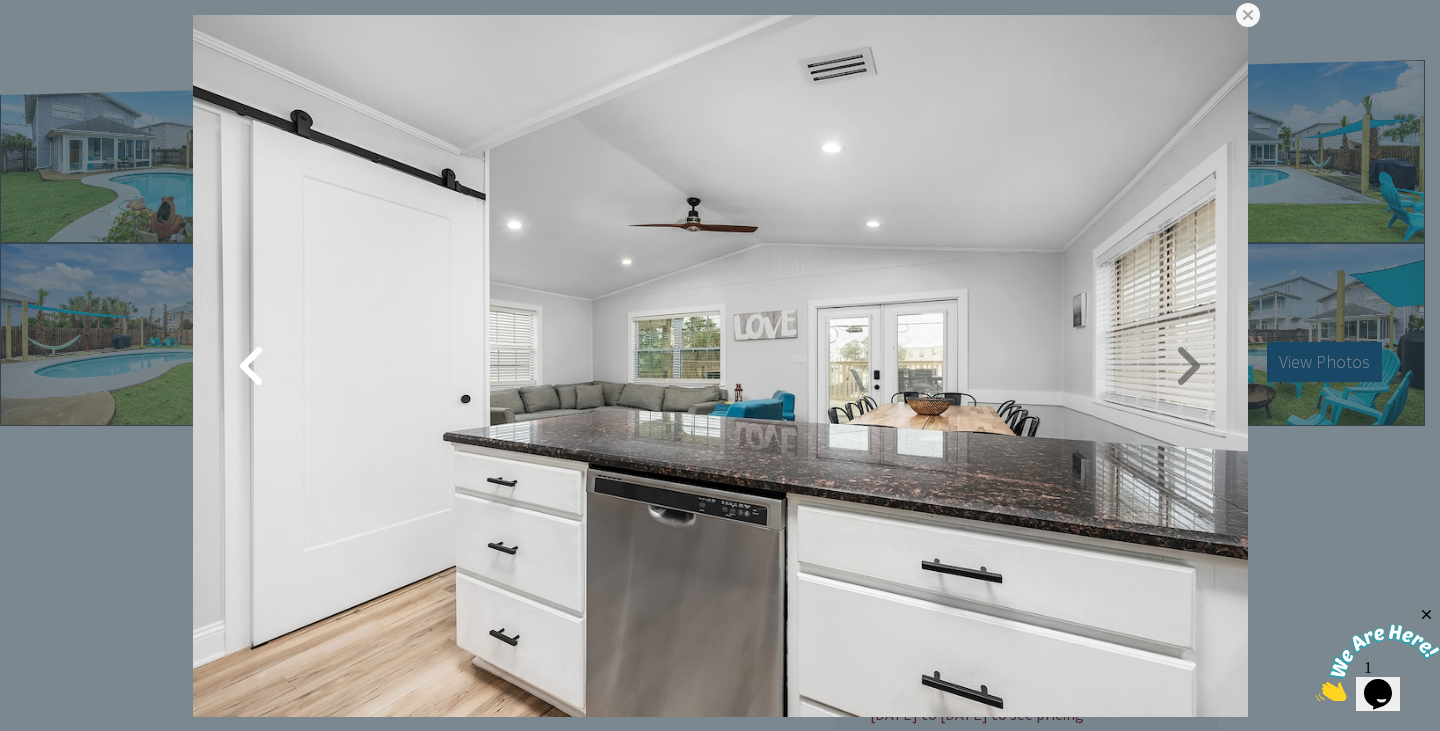 click at bounding box center (1188, 366) 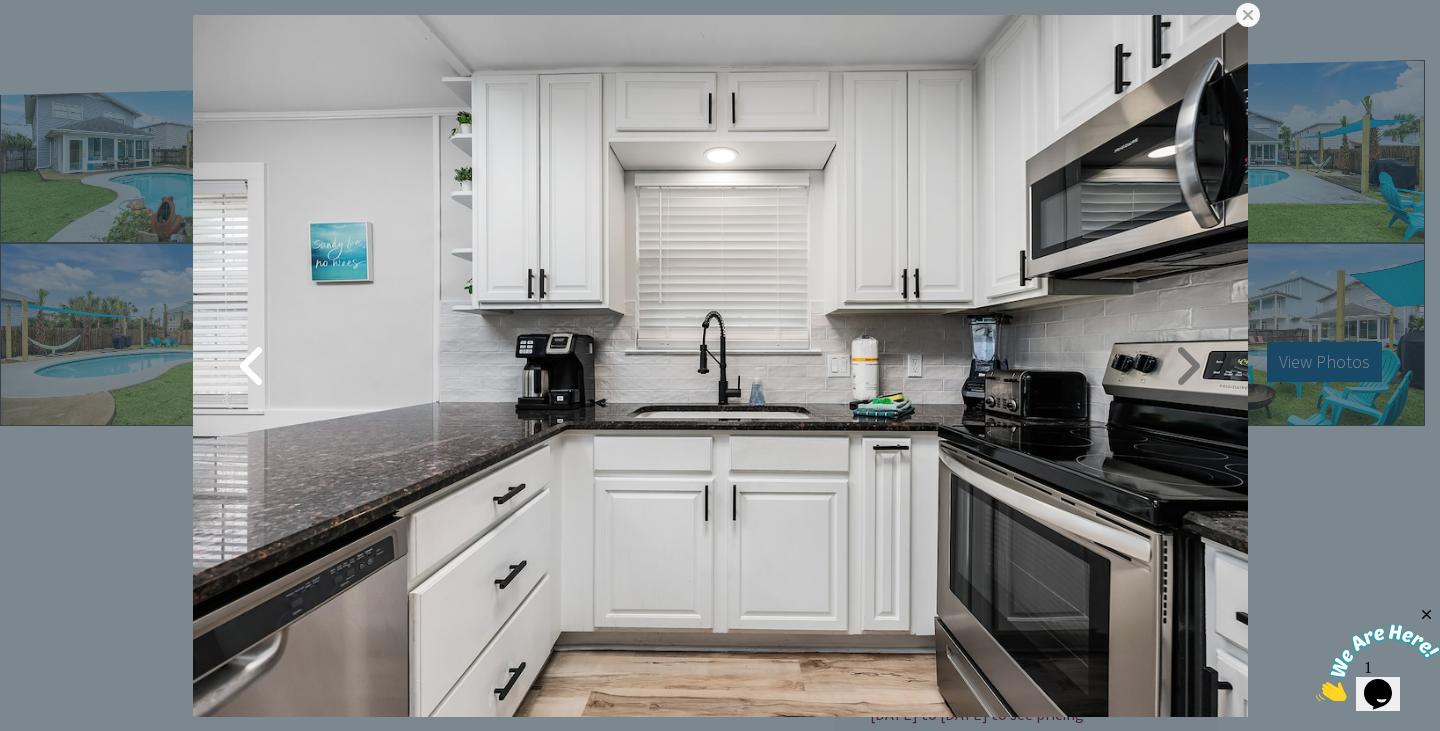 click at bounding box center [1188, 366] 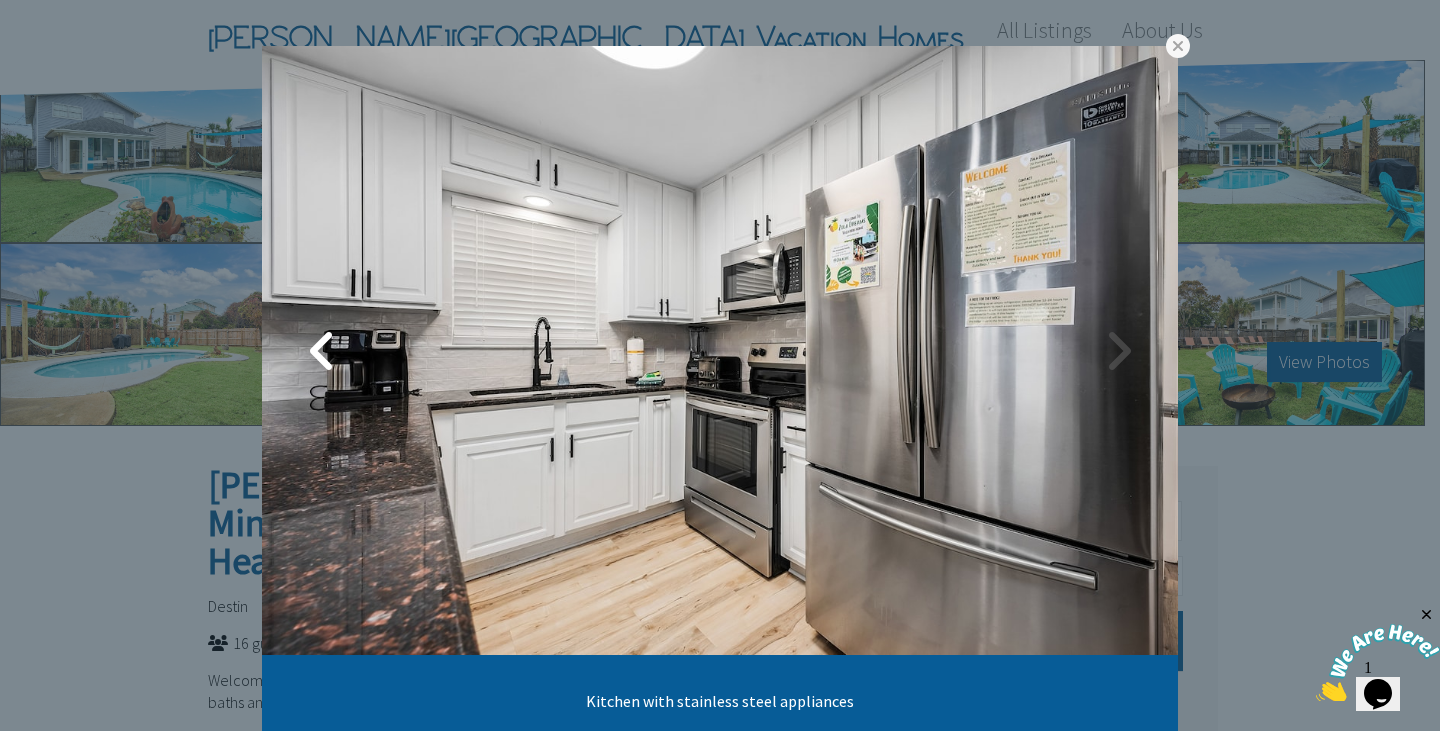 click at bounding box center [1118, 351] 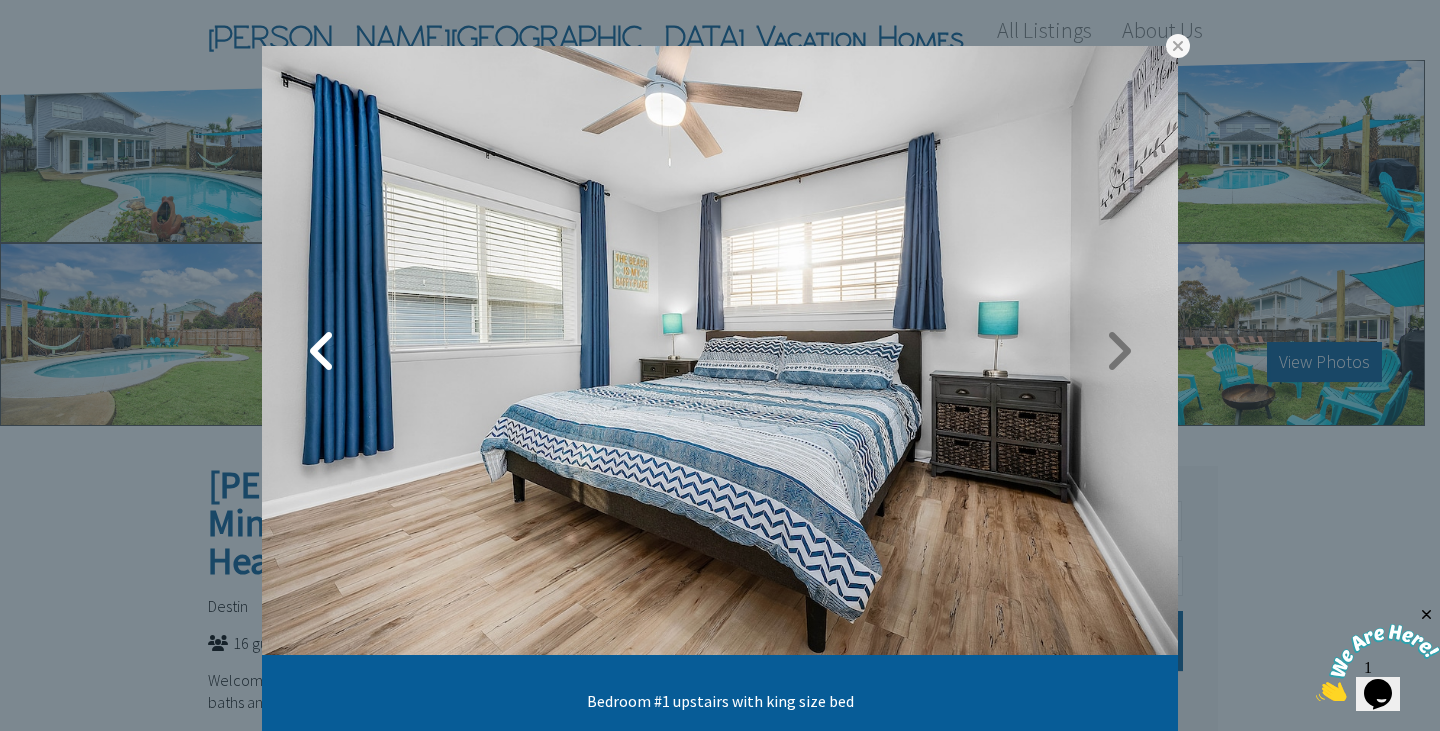 click at bounding box center [1118, 351] 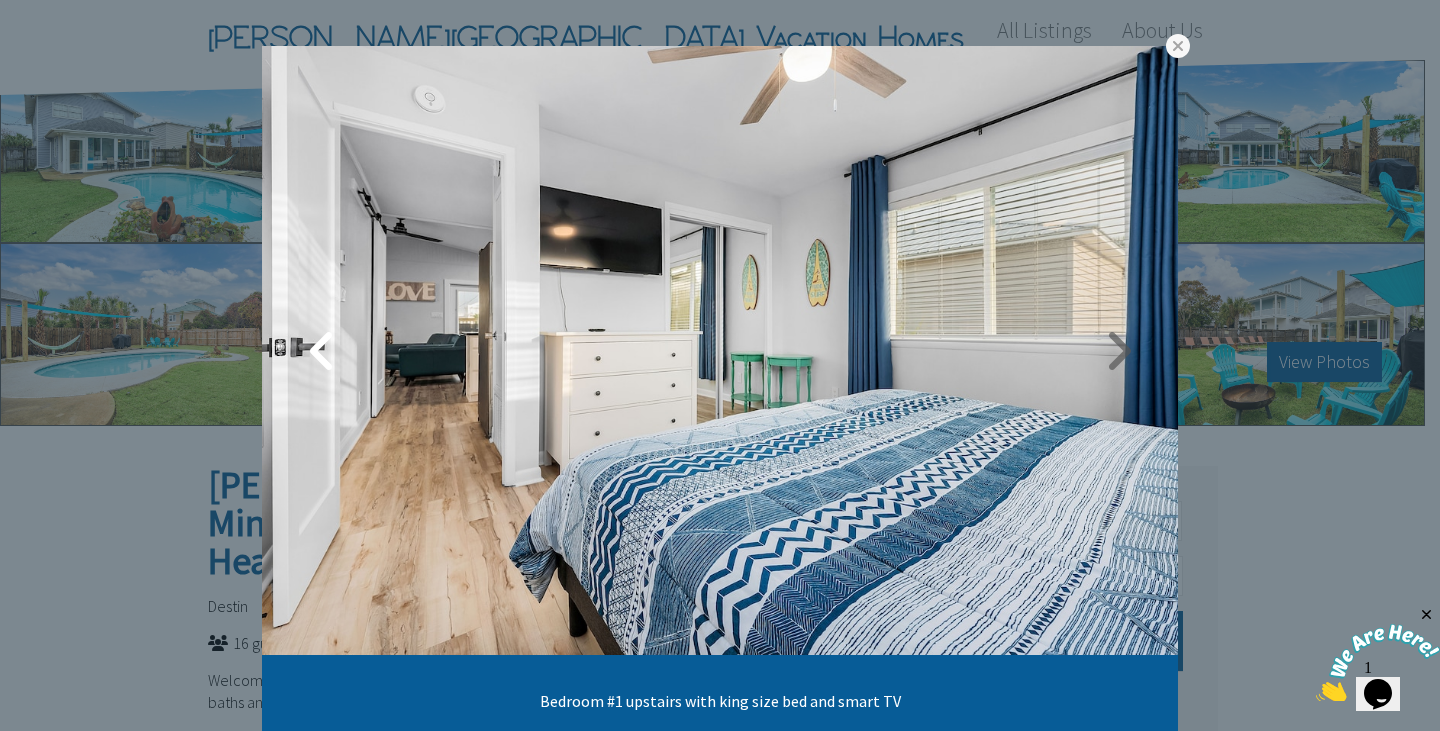 click at bounding box center [1118, 351] 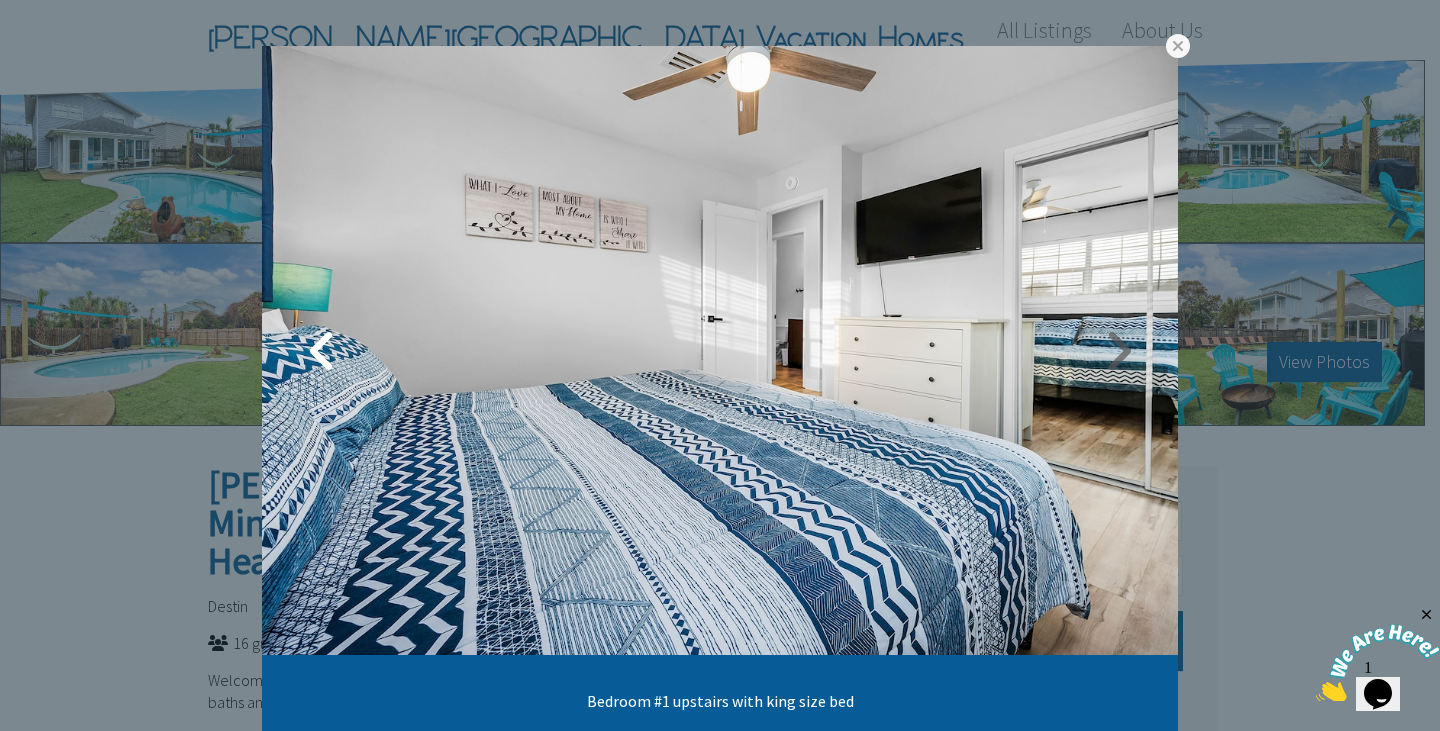 click at bounding box center (1118, 351) 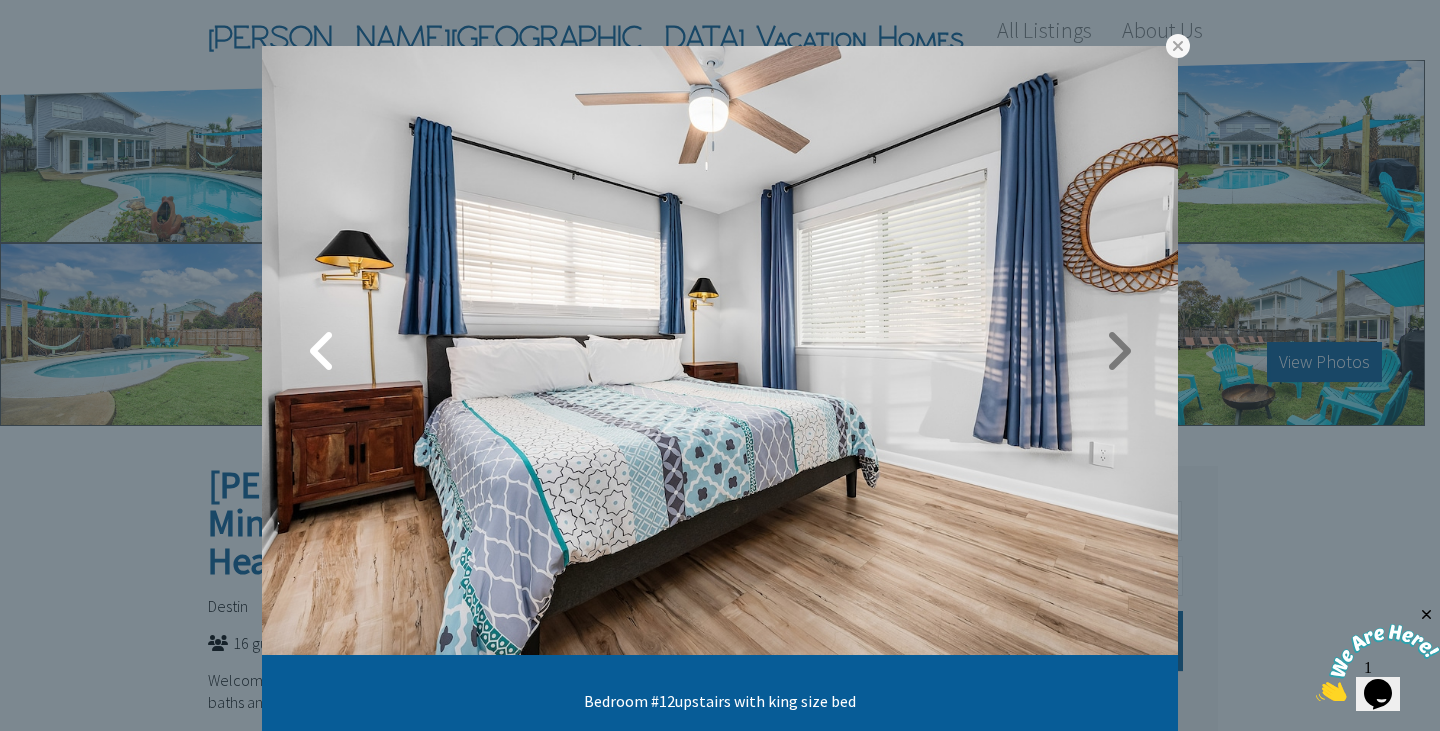 click at bounding box center (1118, 351) 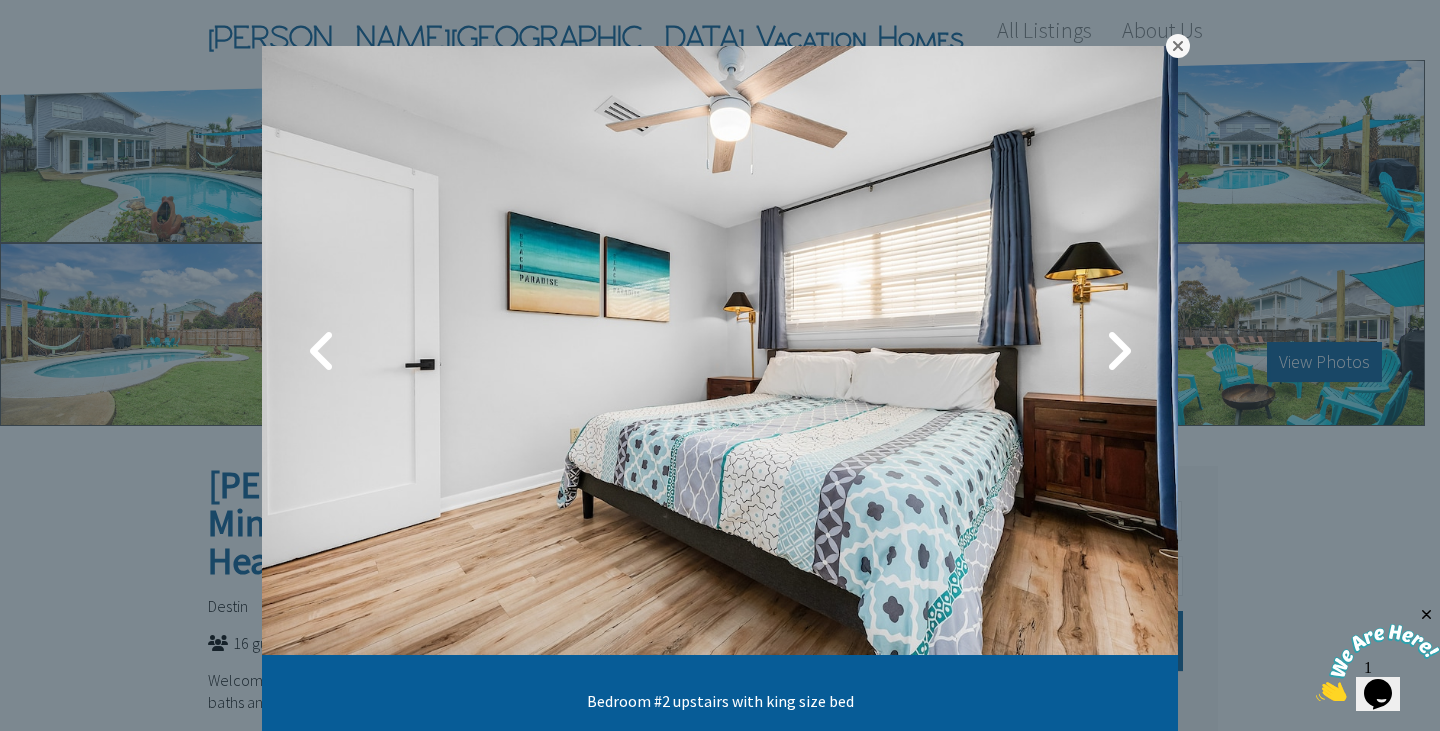 click at bounding box center [1178, 46] 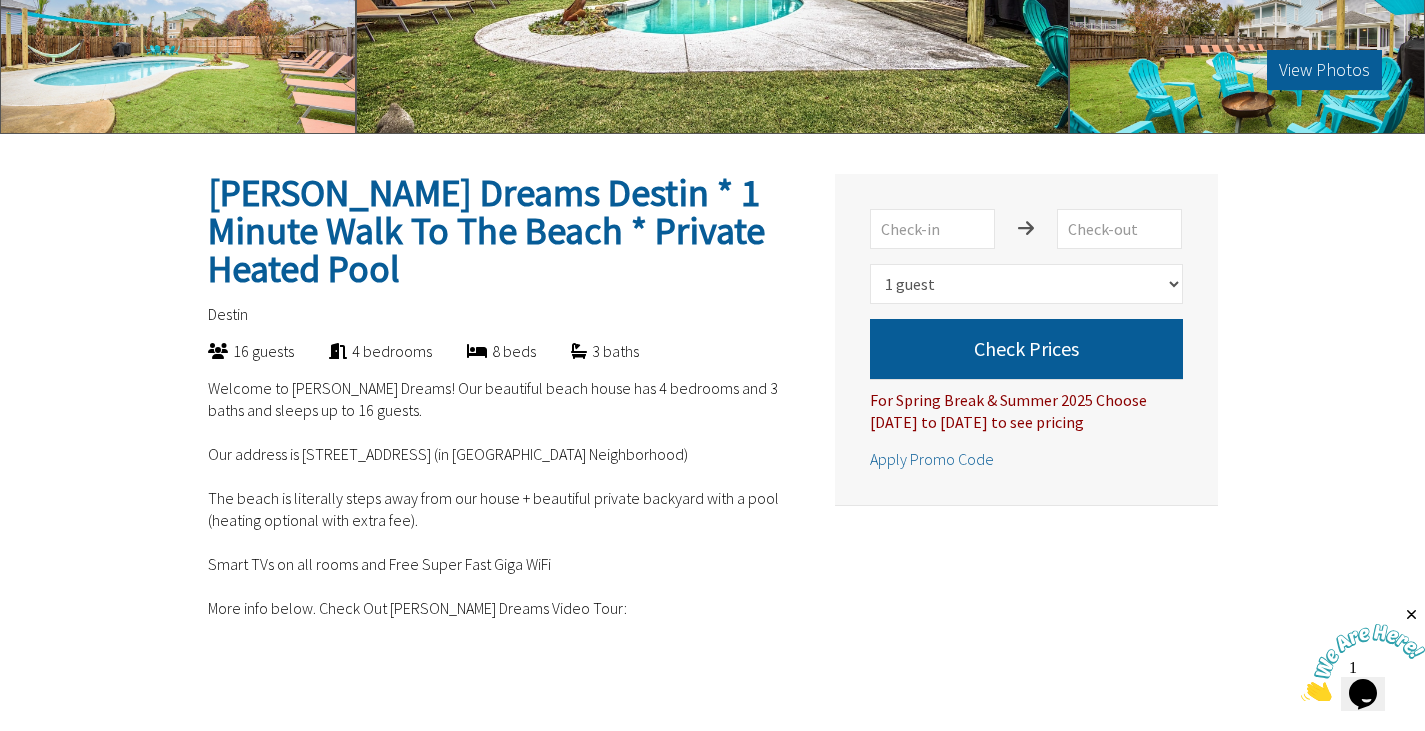 scroll, scrollTop: 300, scrollLeft: 0, axis: vertical 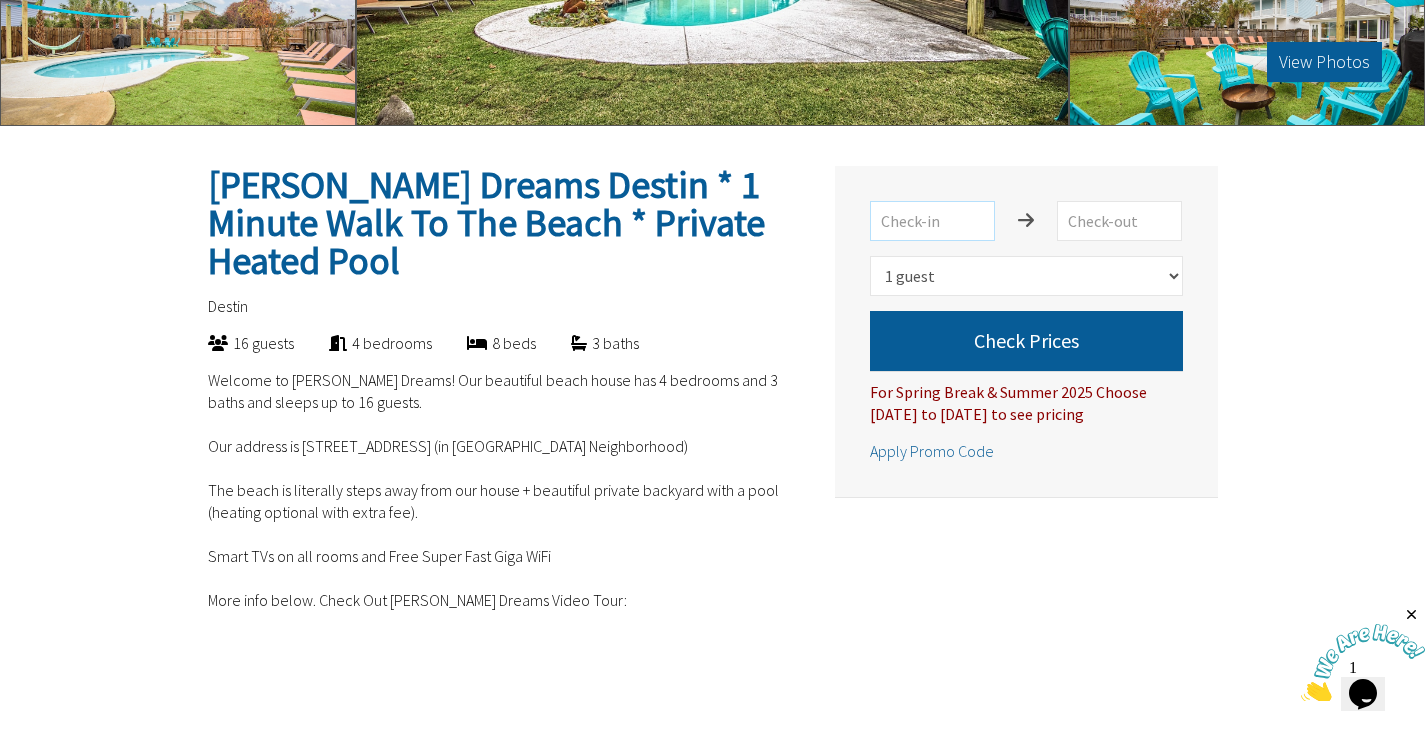 click at bounding box center [932, 221] 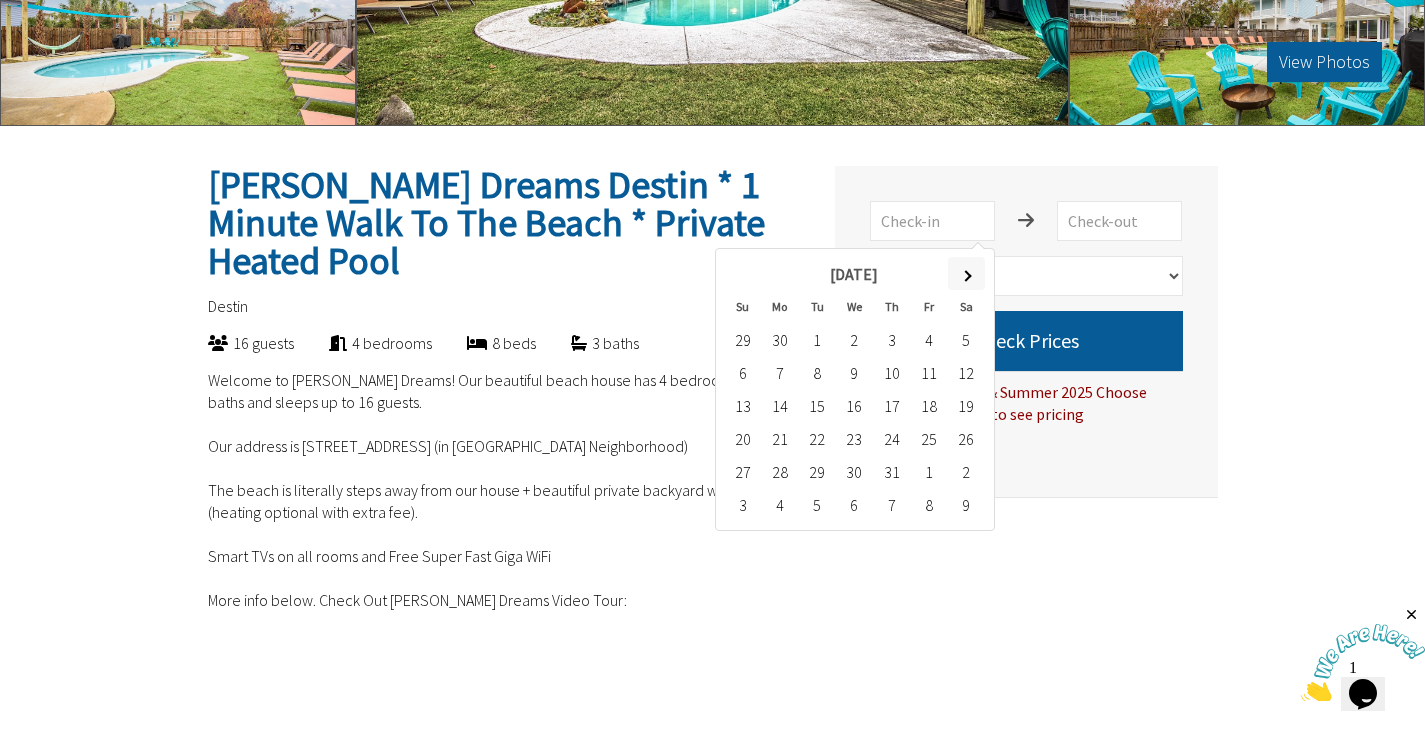 click at bounding box center (966, 273) 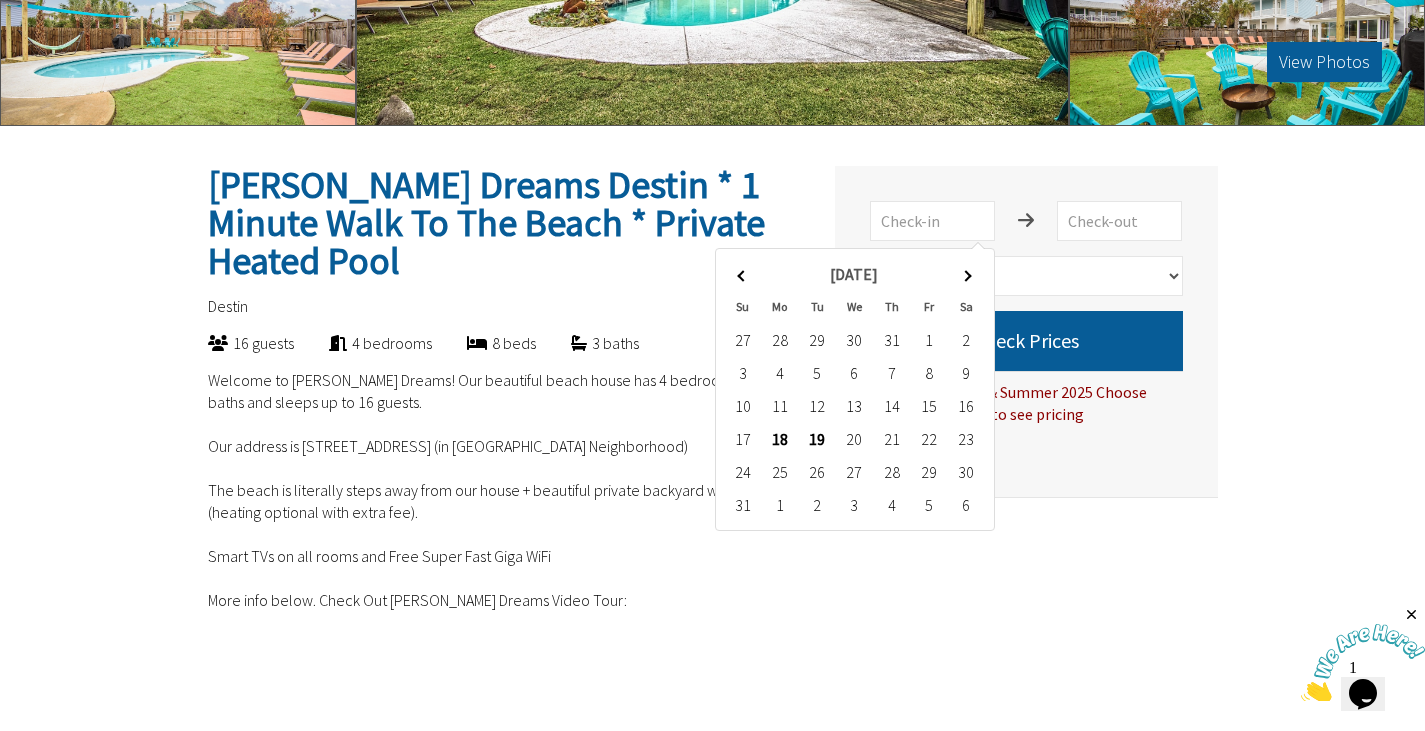 click at bounding box center (966, 273) 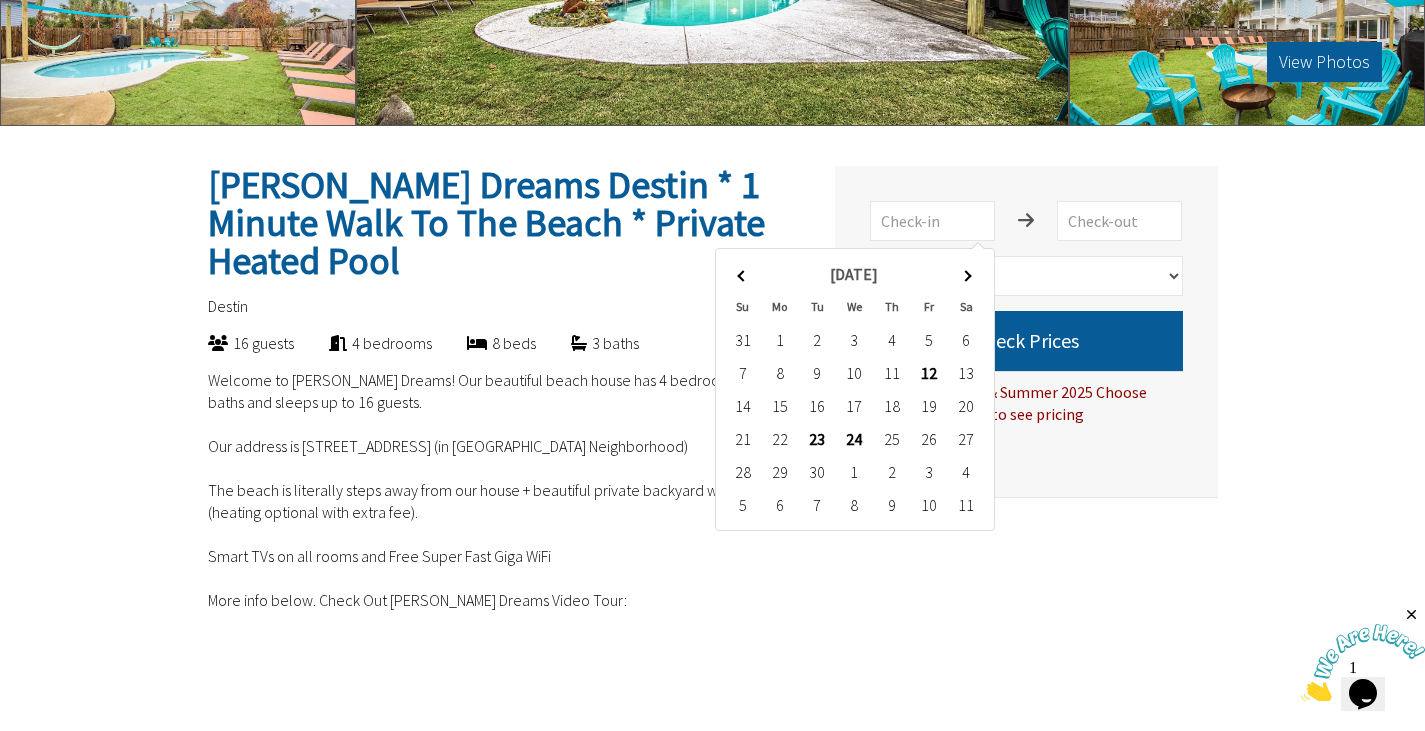 click at bounding box center (966, 273) 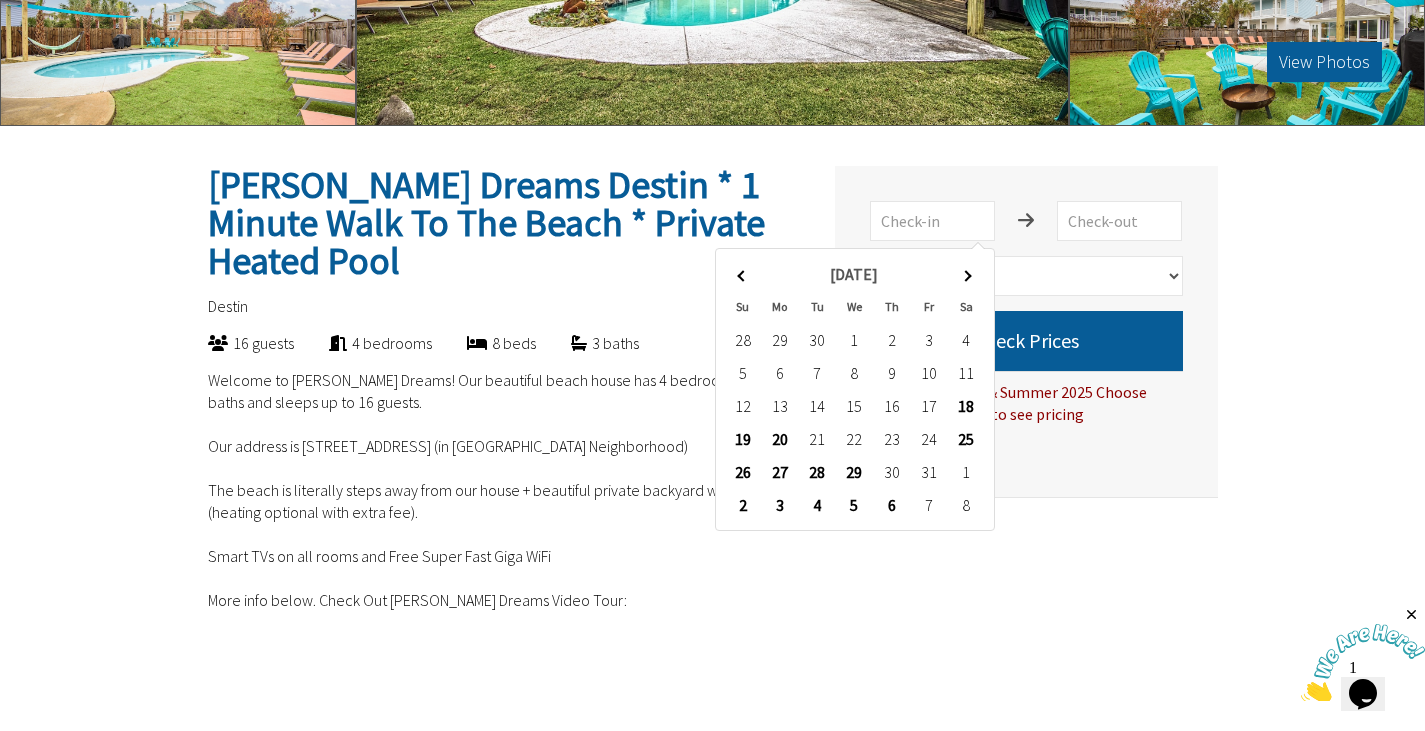 click at bounding box center [966, 273] 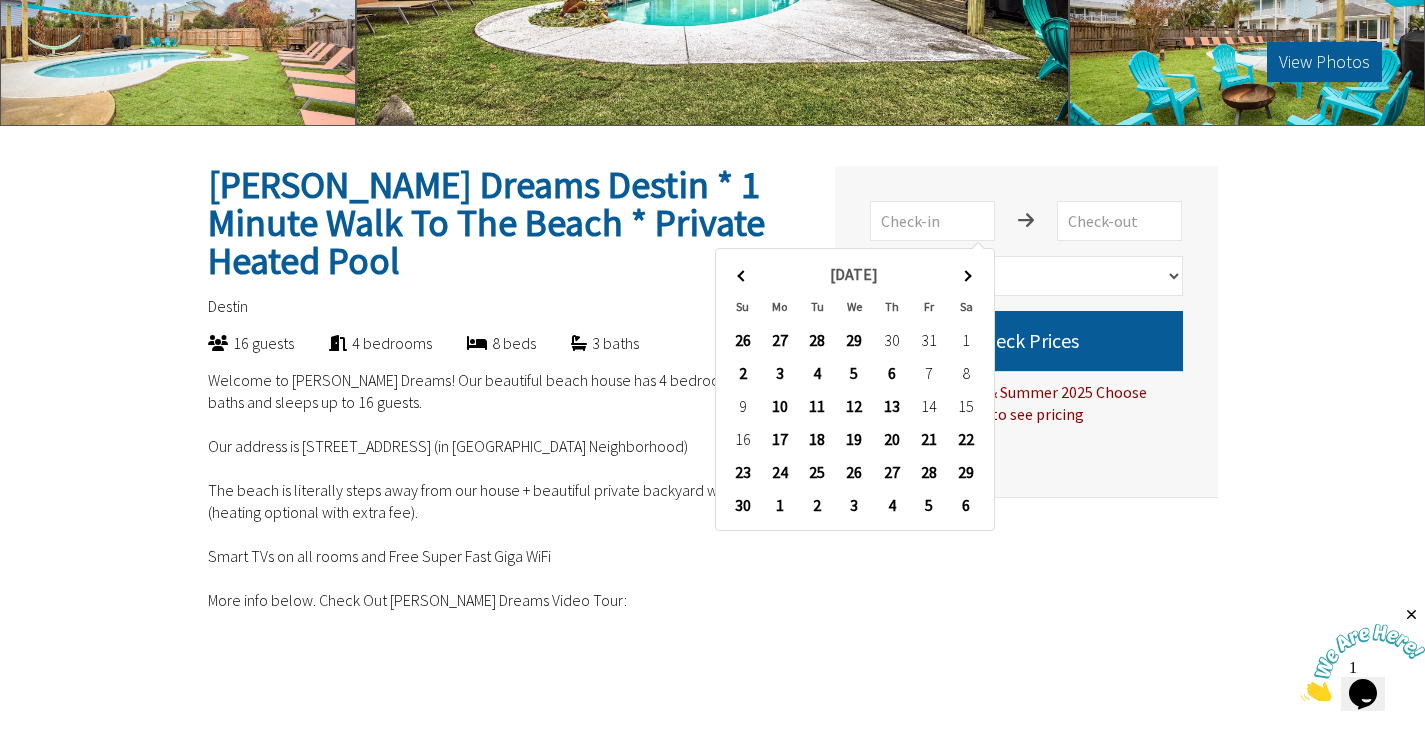 click at bounding box center (966, 273) 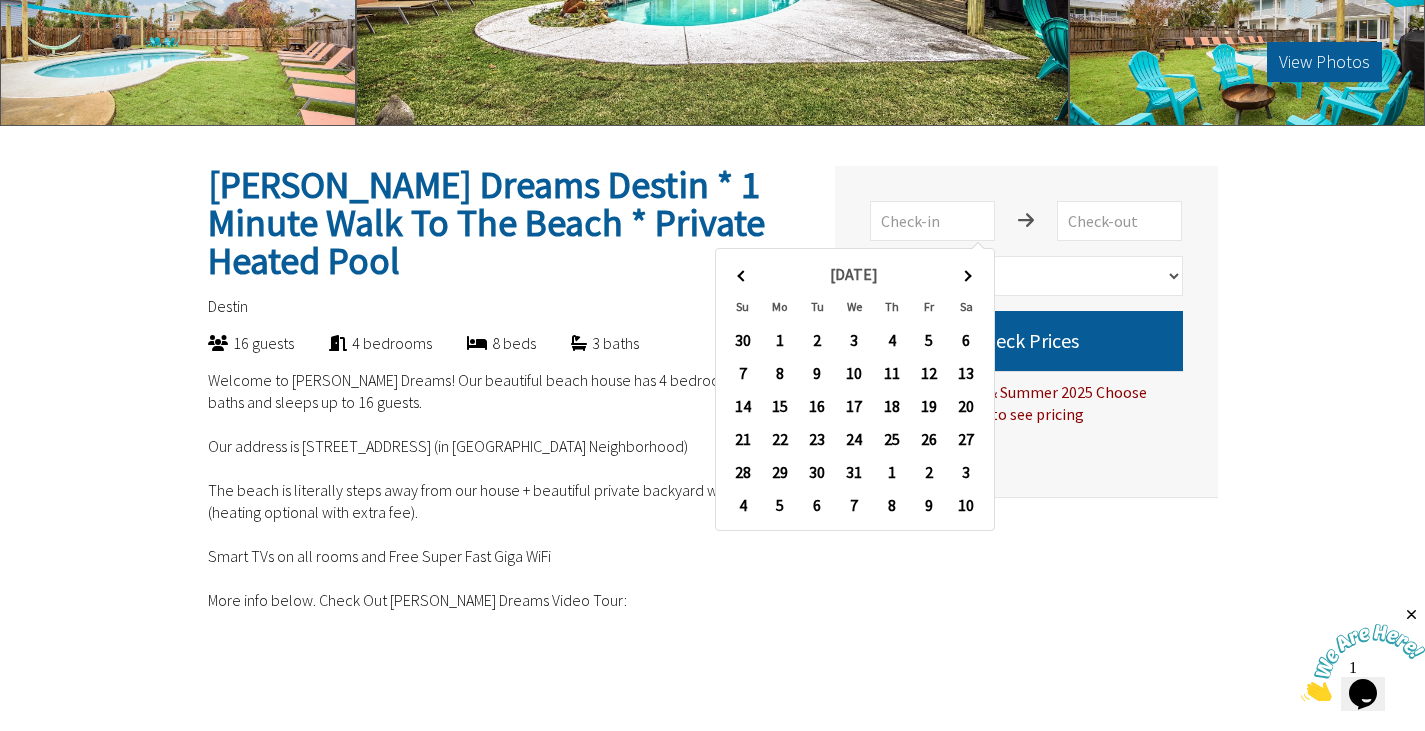click at bounding box center (966, 273) 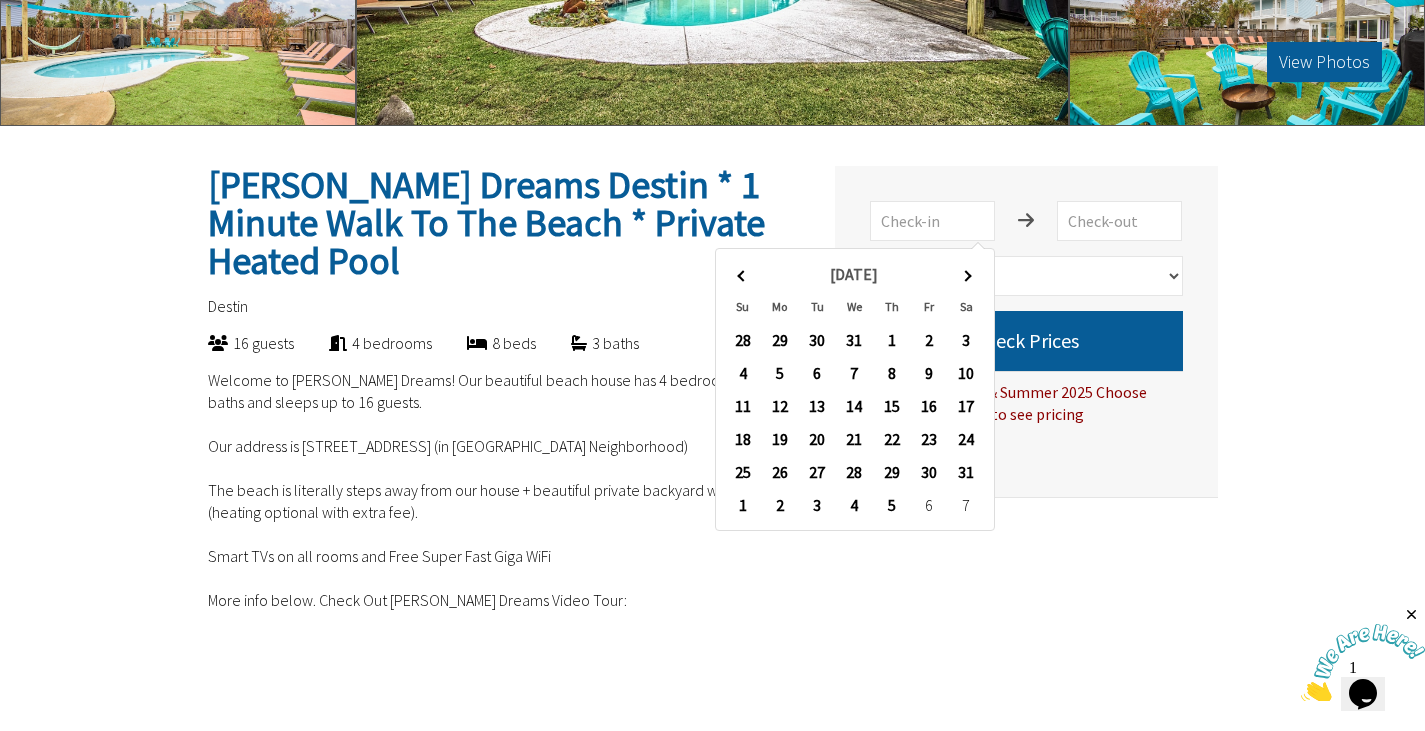 click at bounding box center (966, 273) 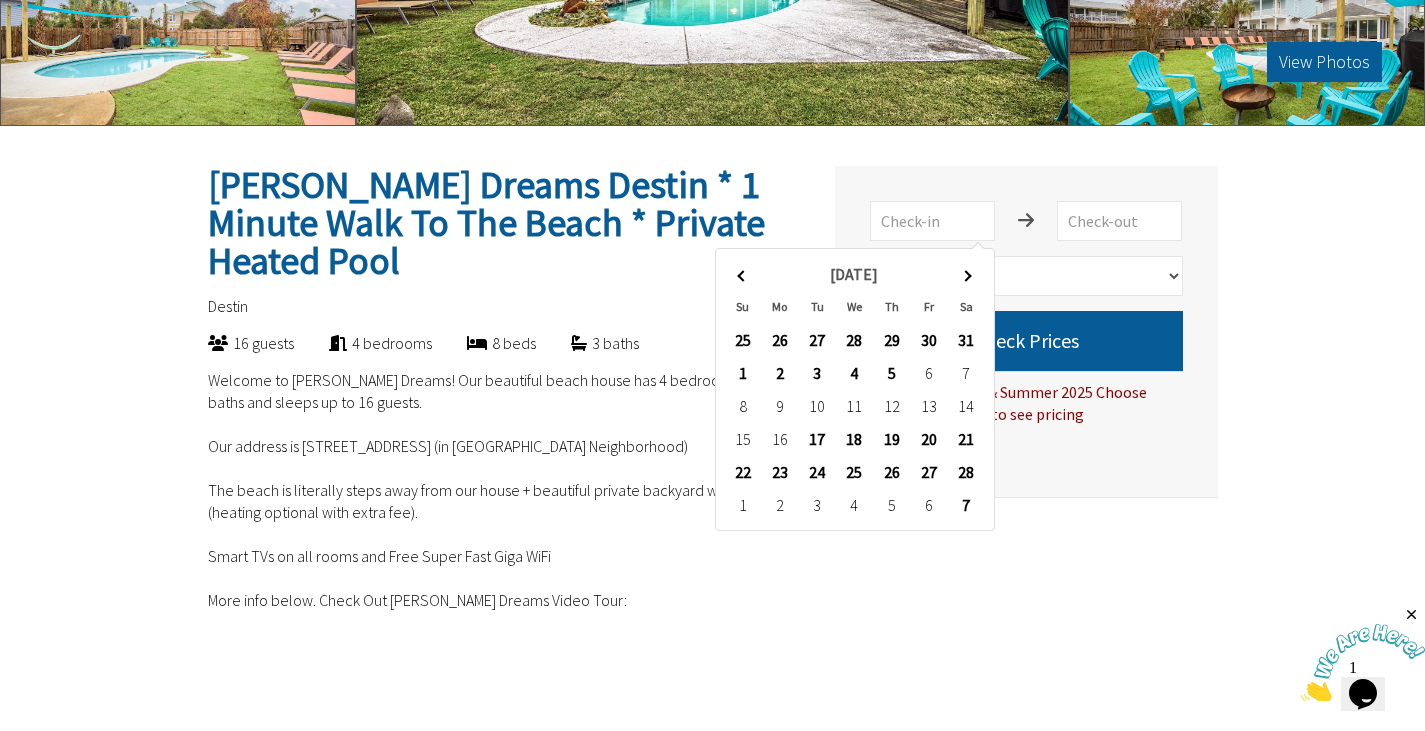 click at bounding box center (966, 273) 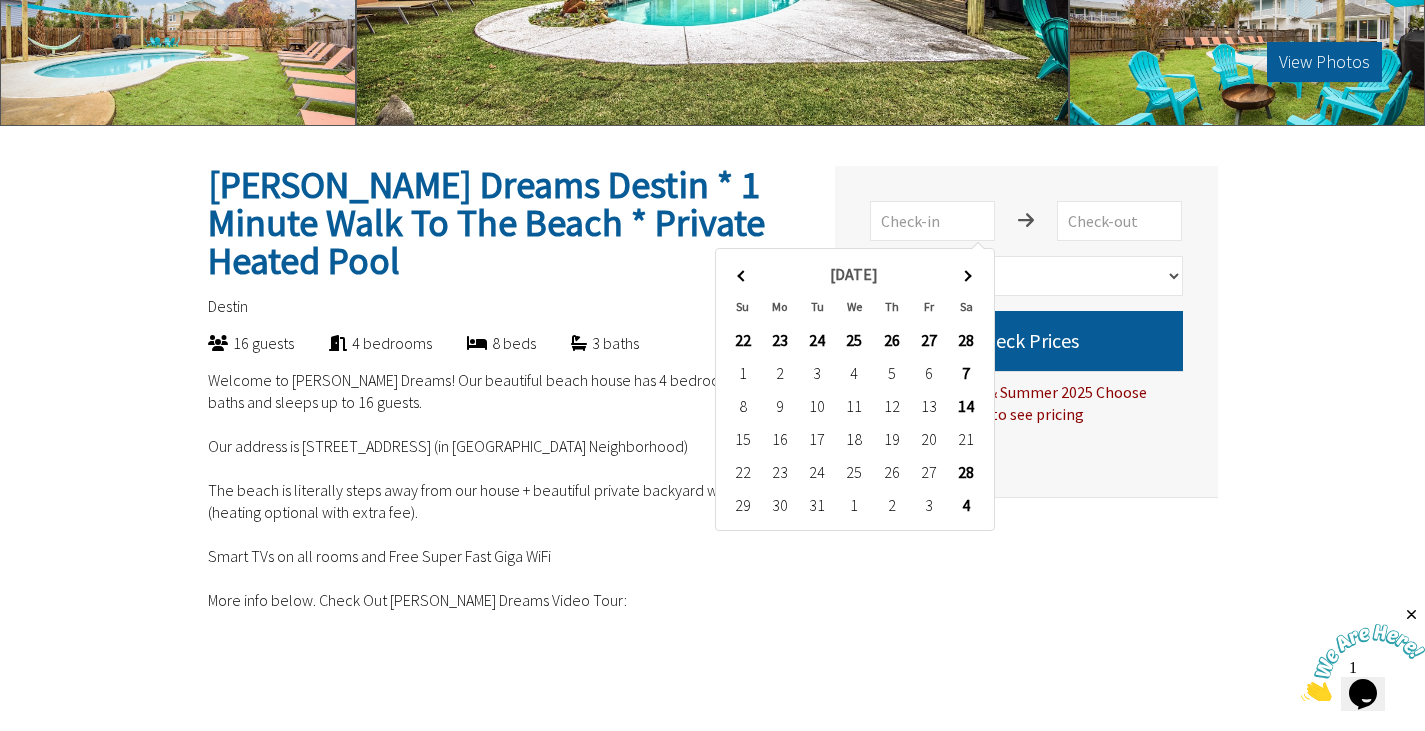 click at bounding box center [966, 273] 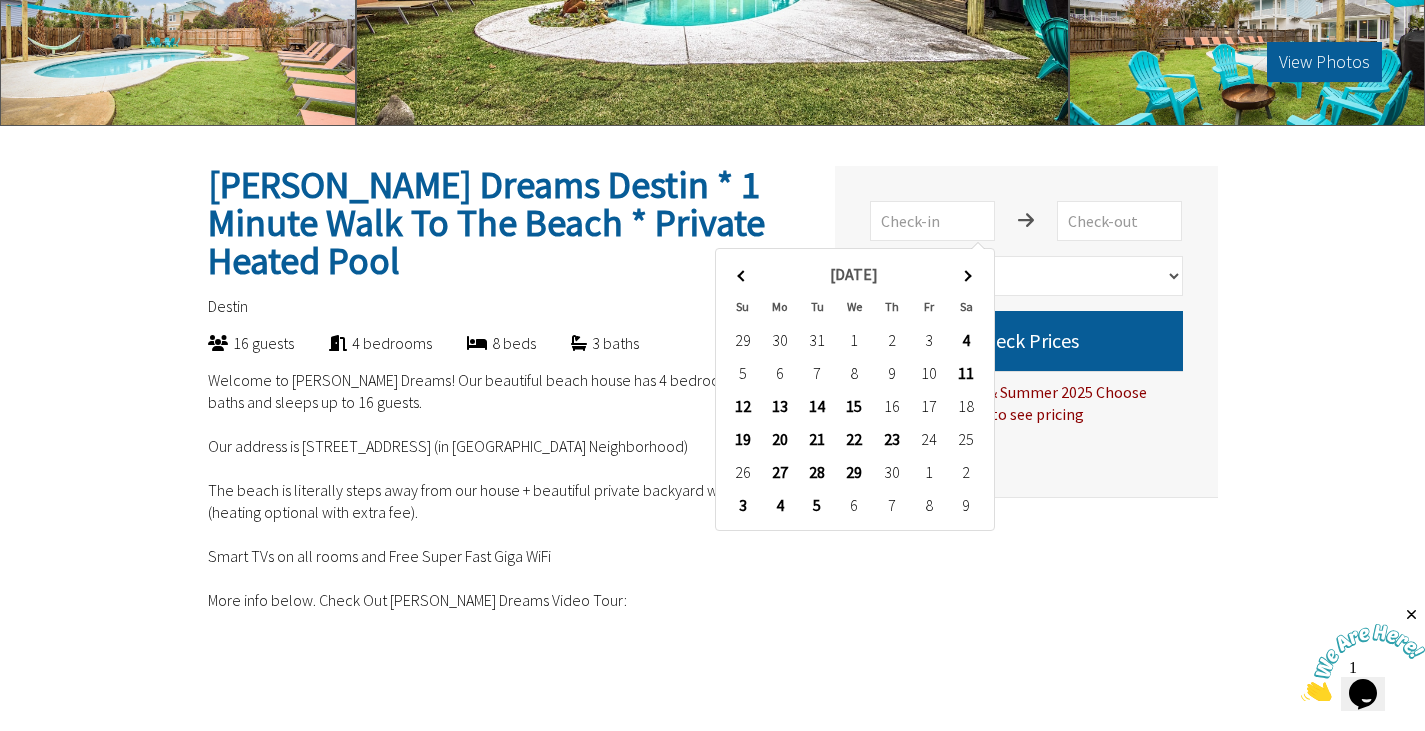 click at bounding box center (966, 273) 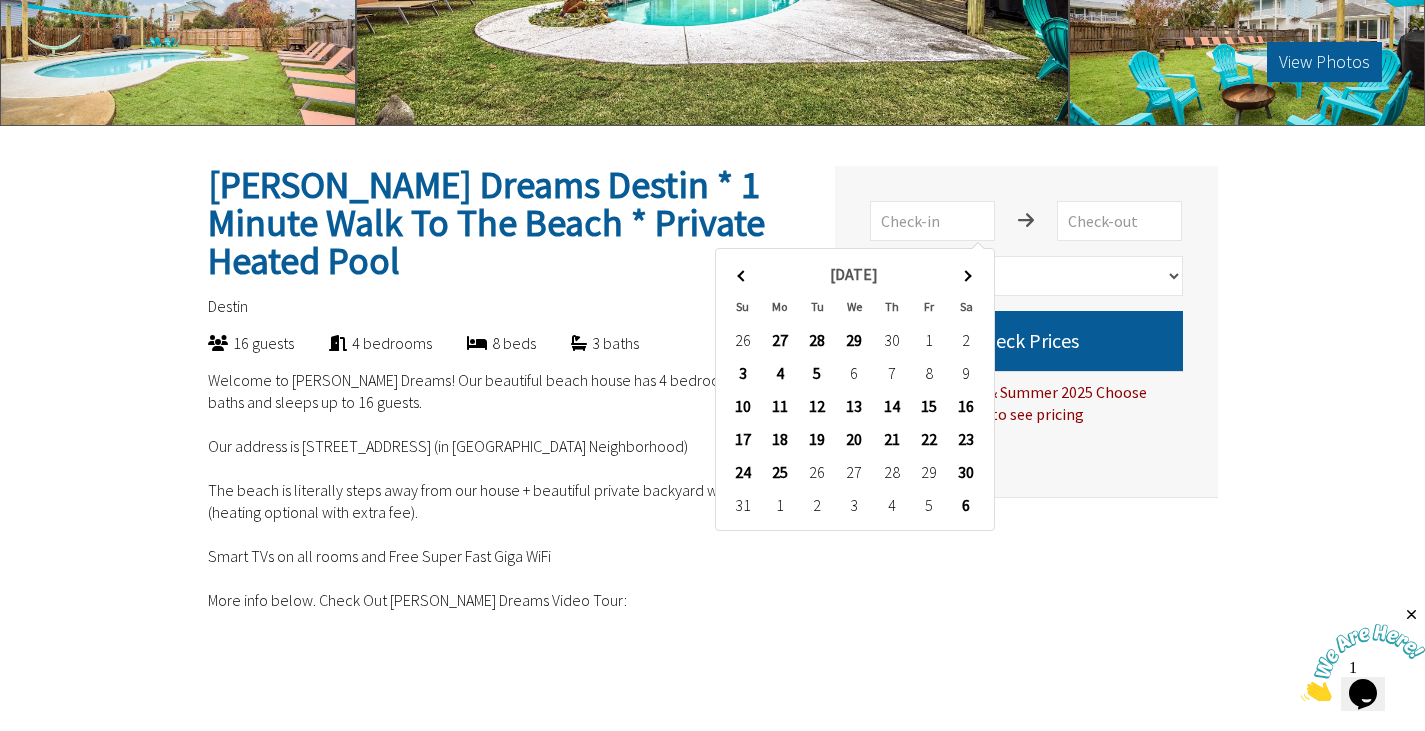 click at bounding box center [966, 273] 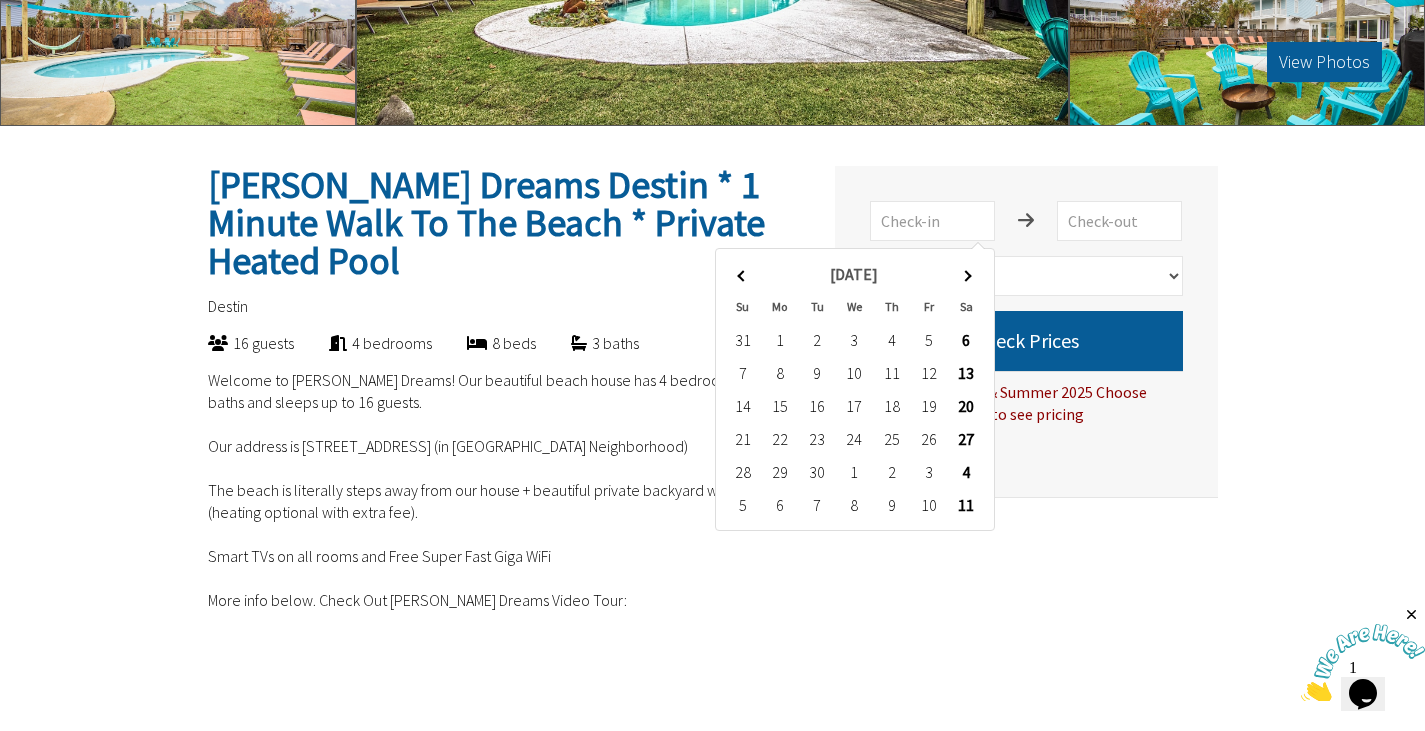 click at bounding box center [966, 273] 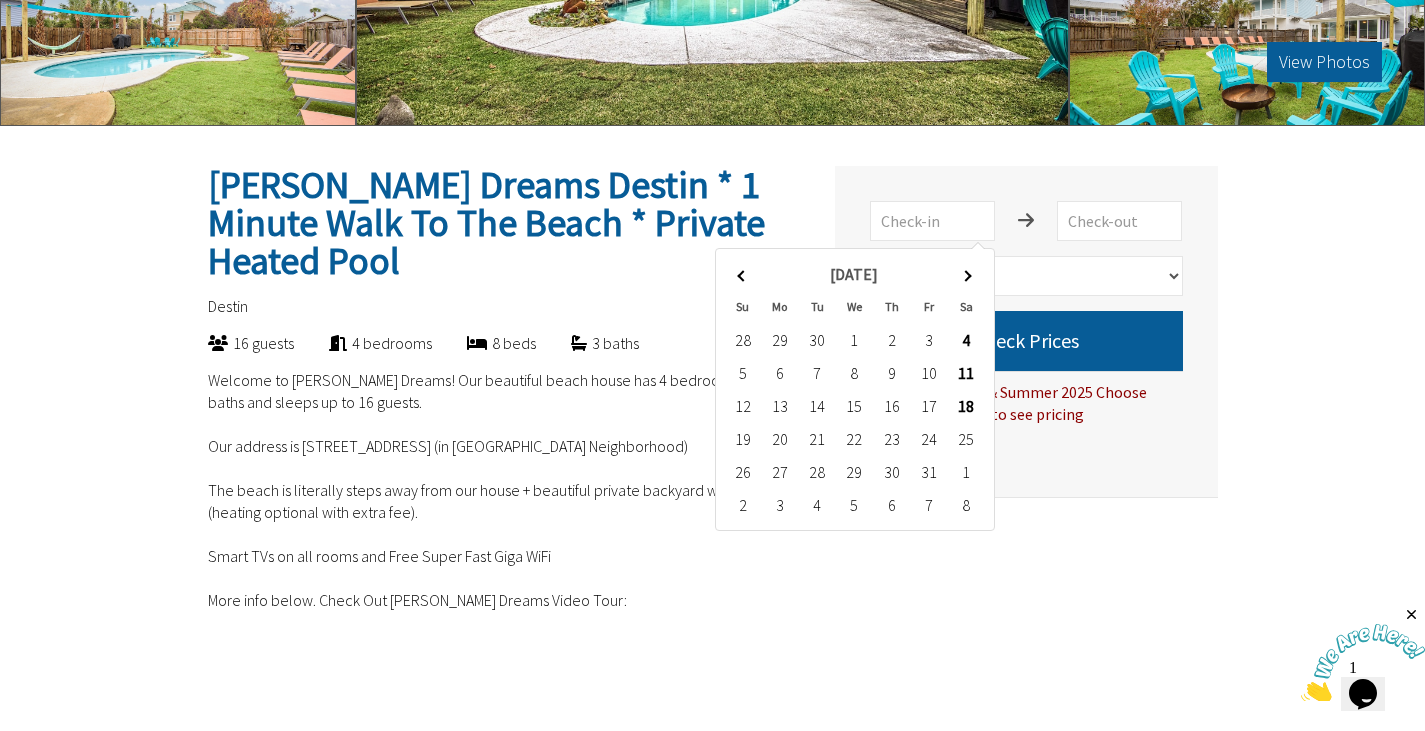 click at bounding box center [966, 273] 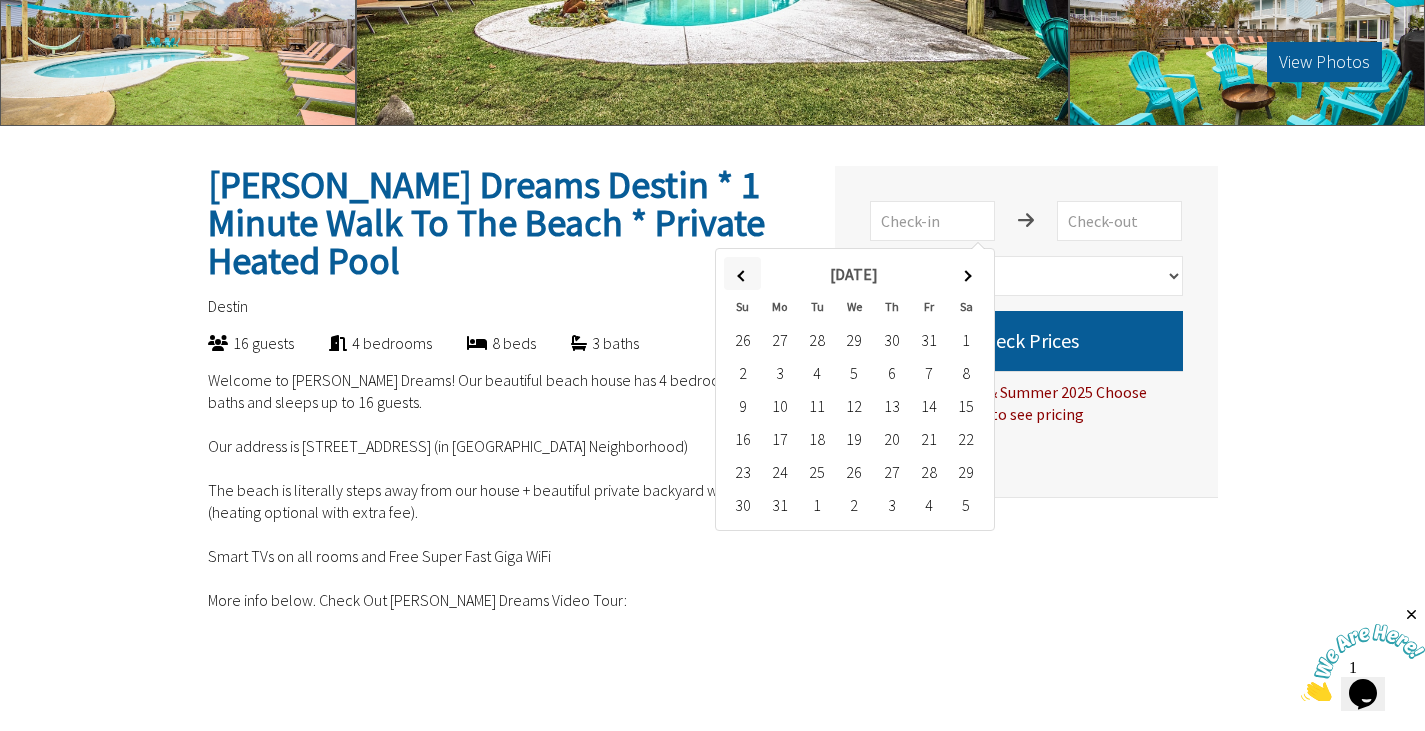 click at bounding box center [742, 273] 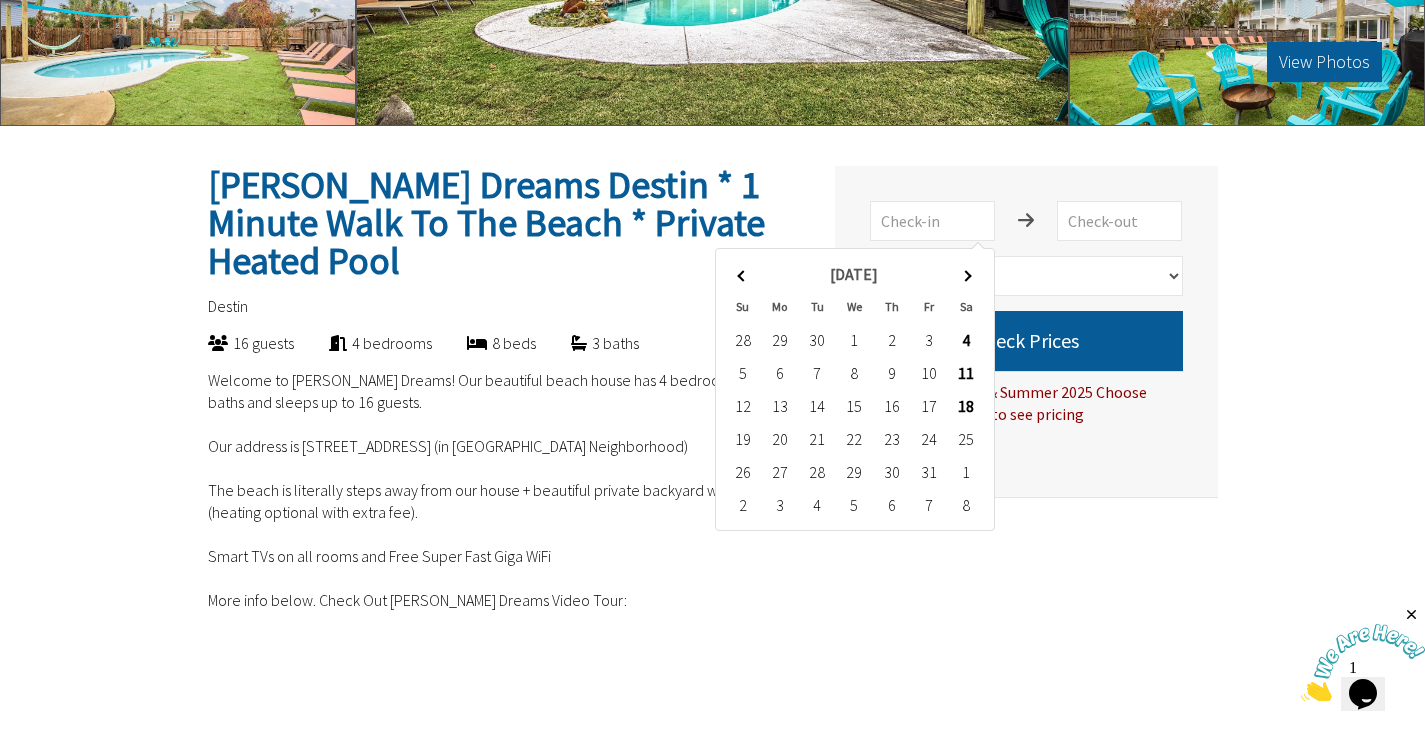click at bounding box center (742, 273) 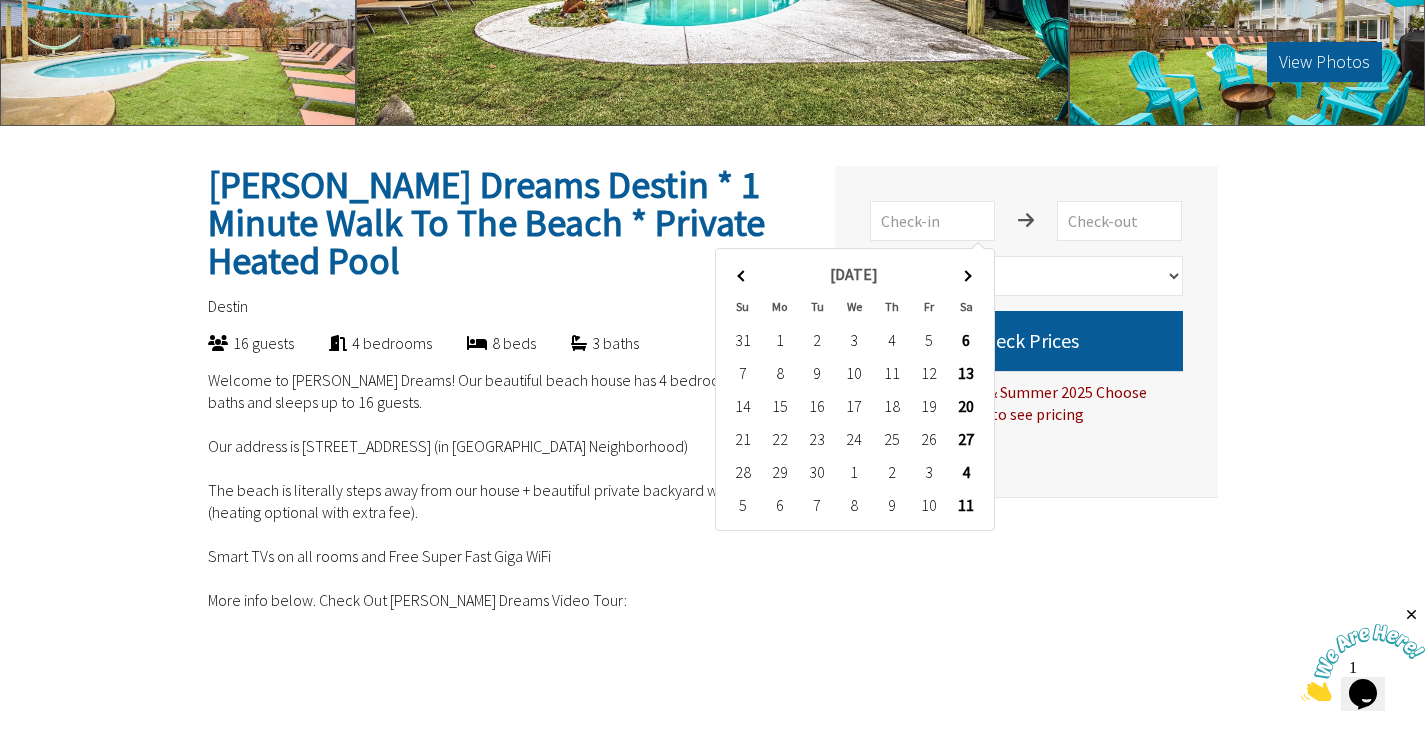 click at bounding box center (742, 273) 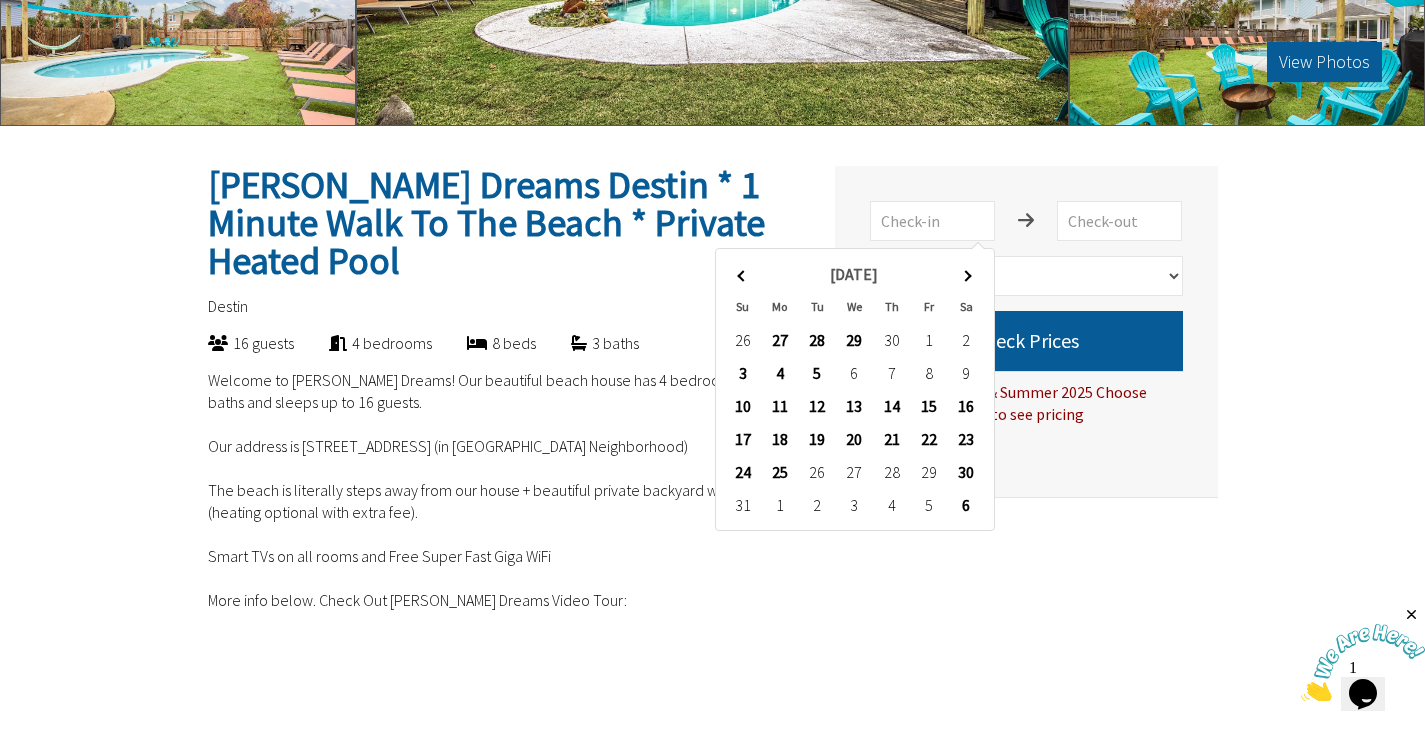 click at bounding box center [742, 273] 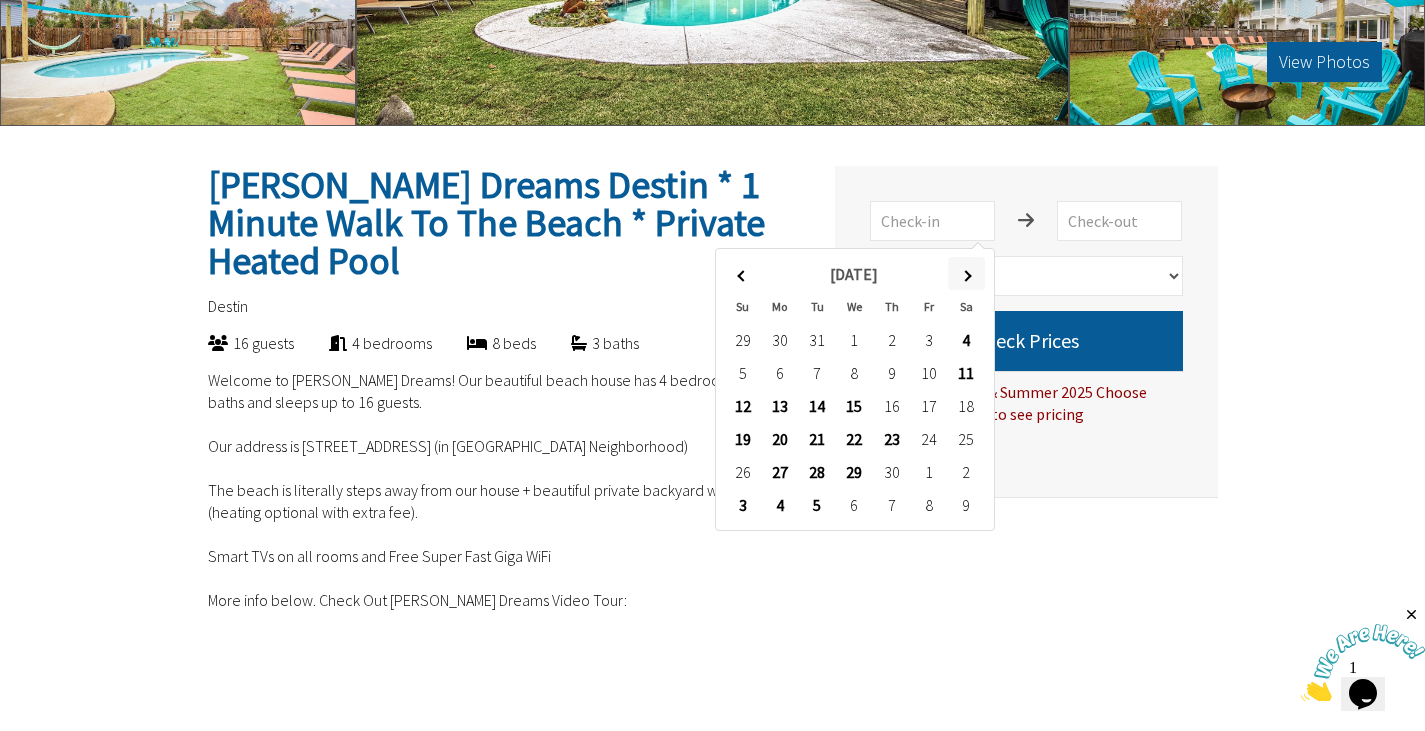 click at bounding box center (966, 273) 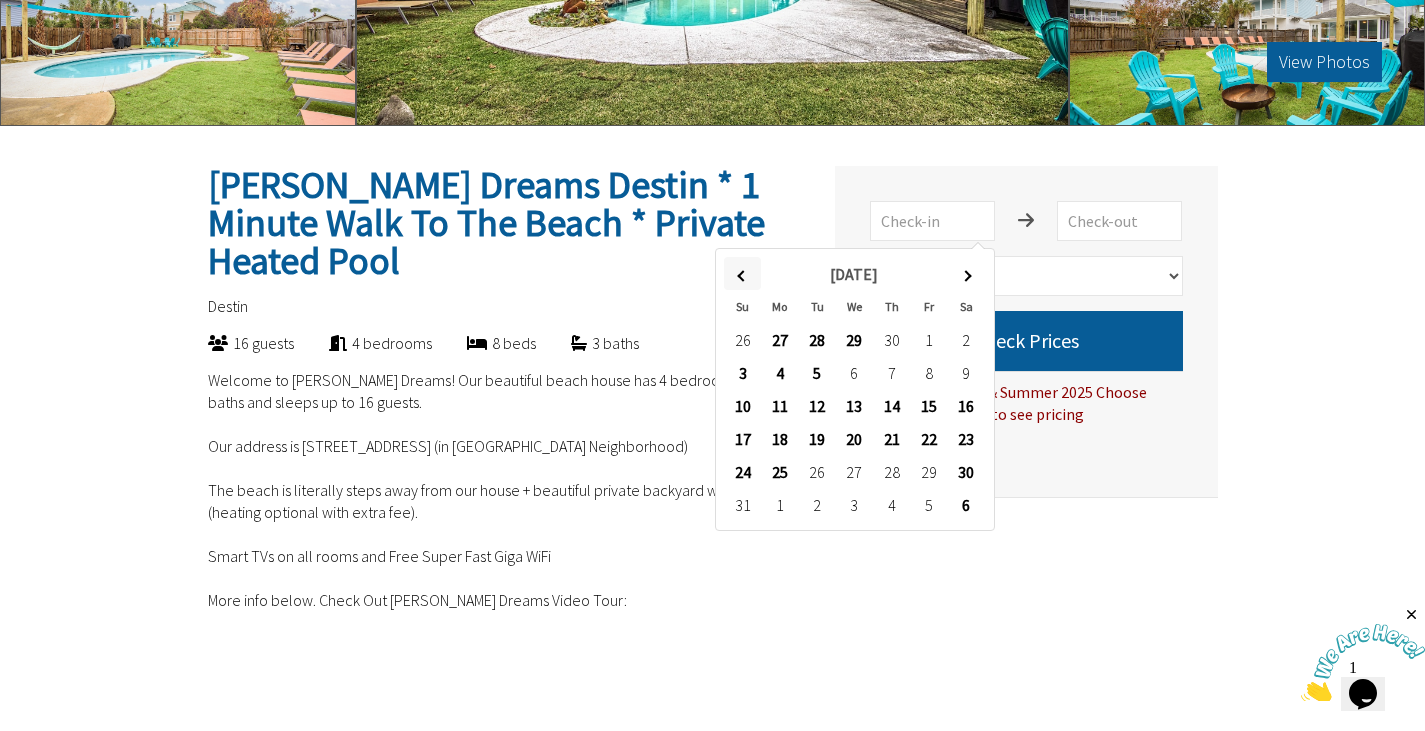 click at bounding box center [742, 273] 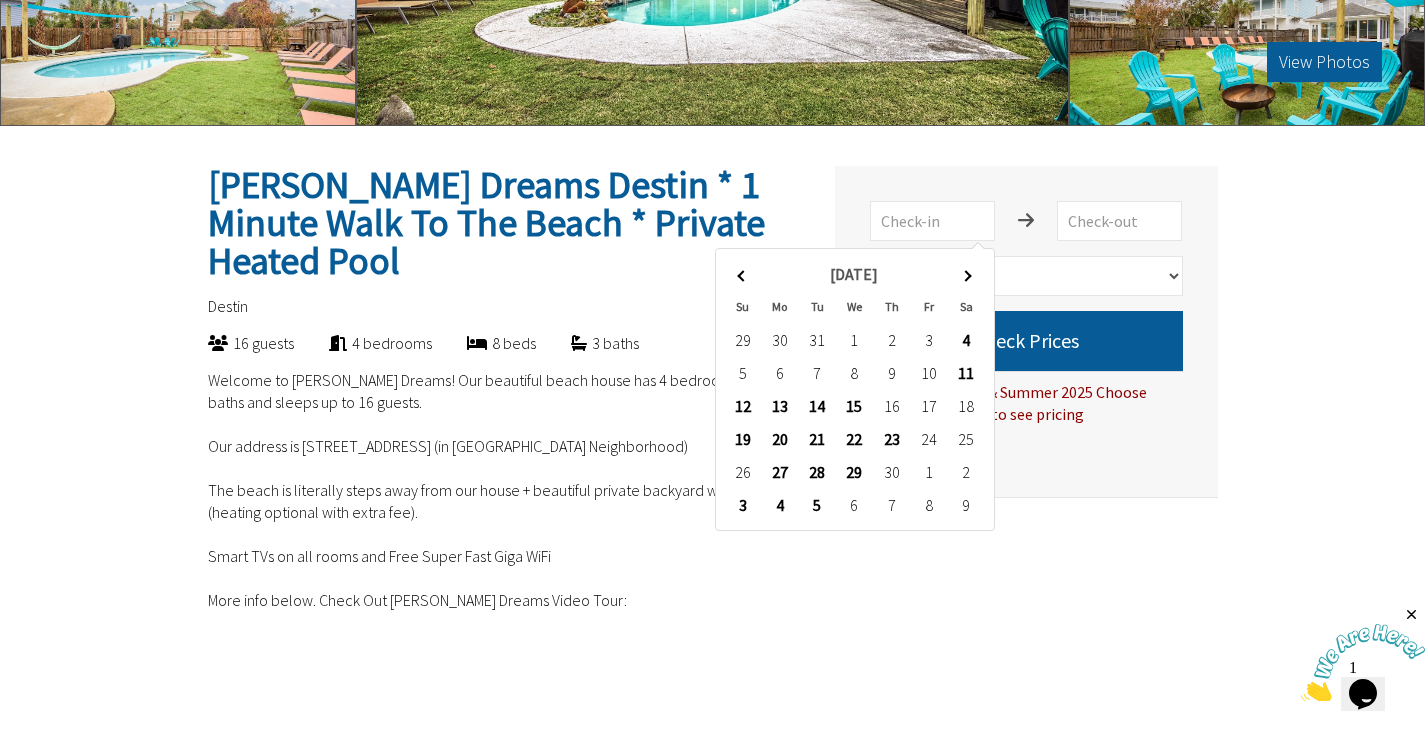 click at bounding box center [742, 273] 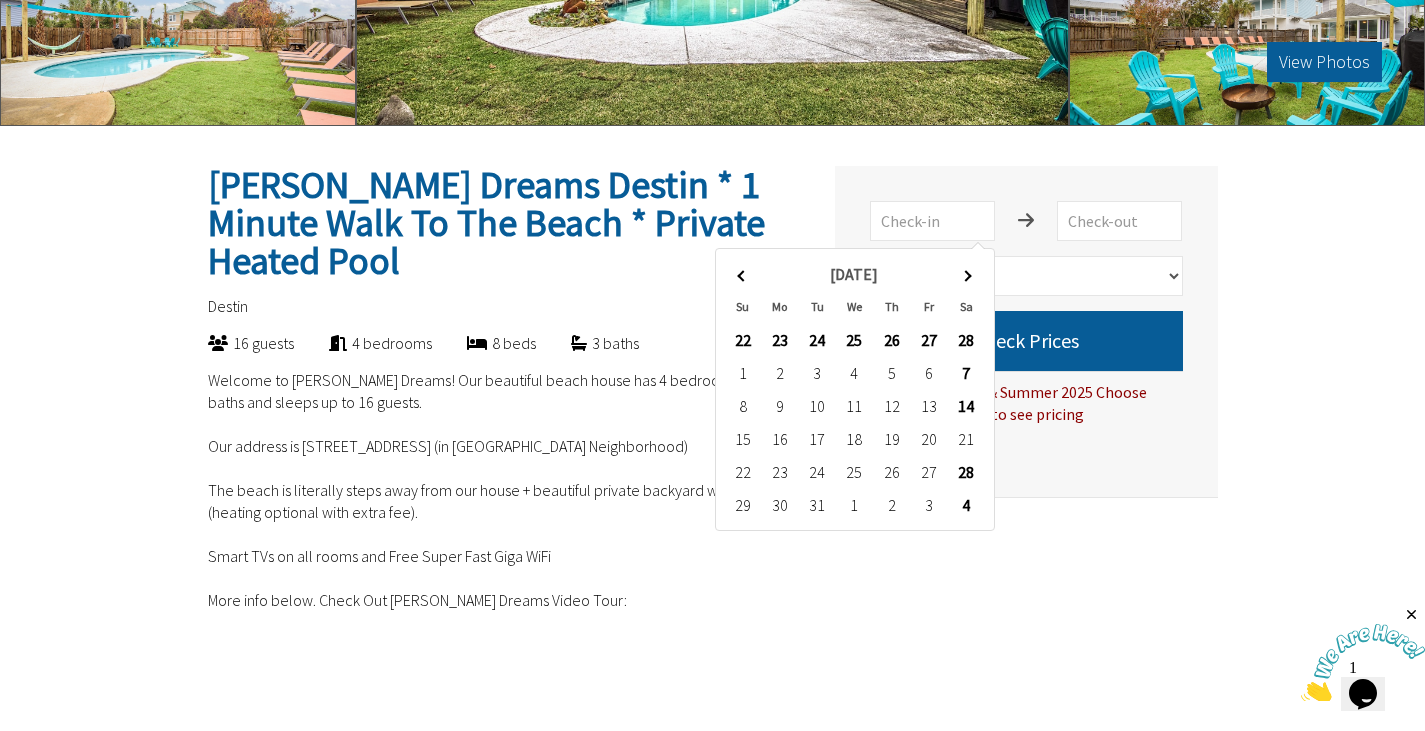 click at bounding box center (742, 273) 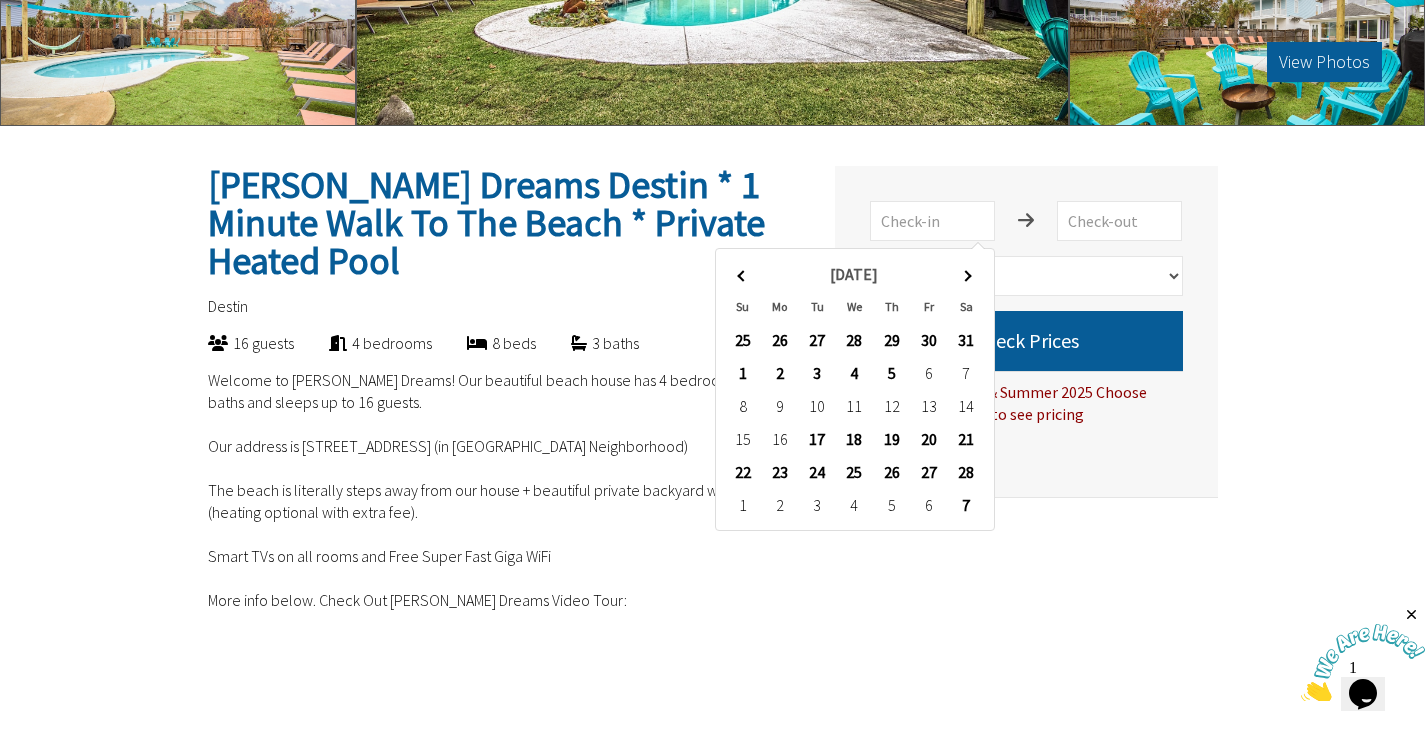 click at bounding box center [742, 273] 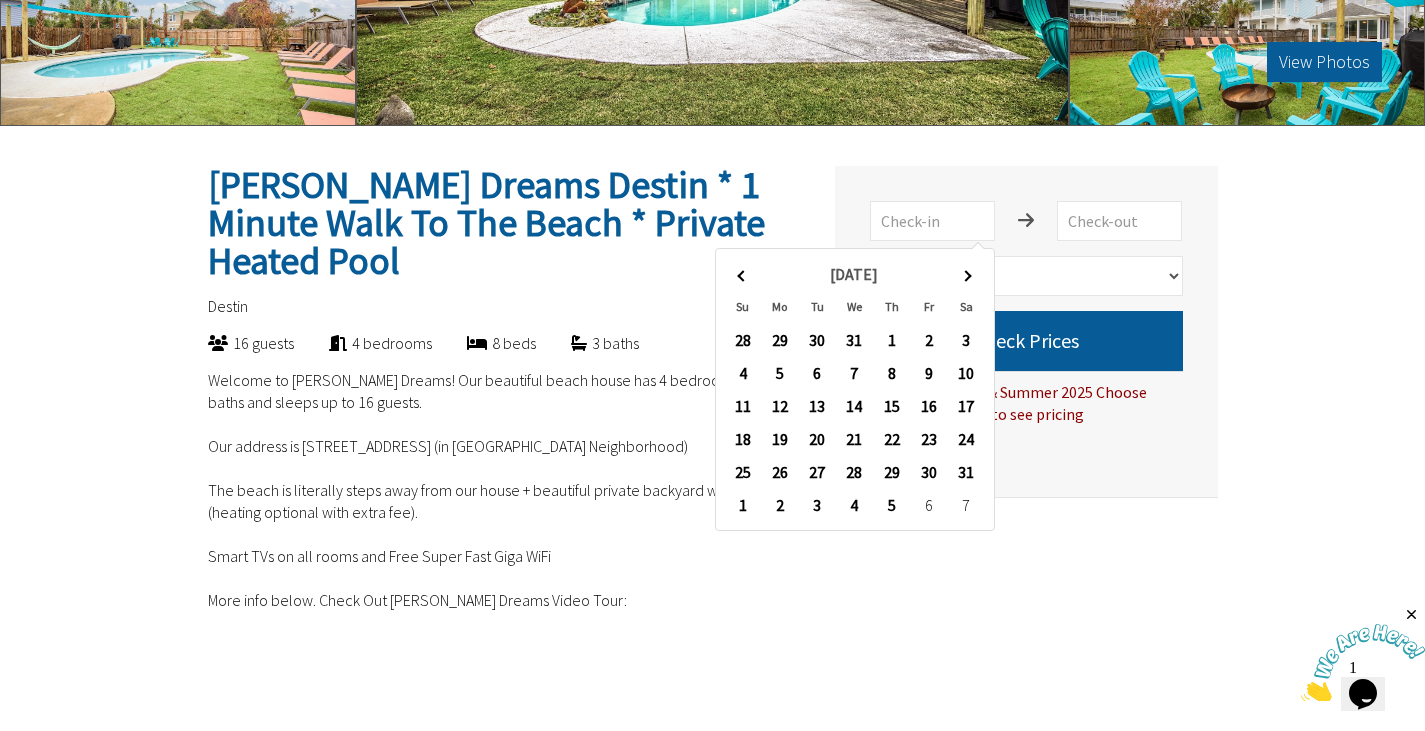 click at bounding box center (742, 273) 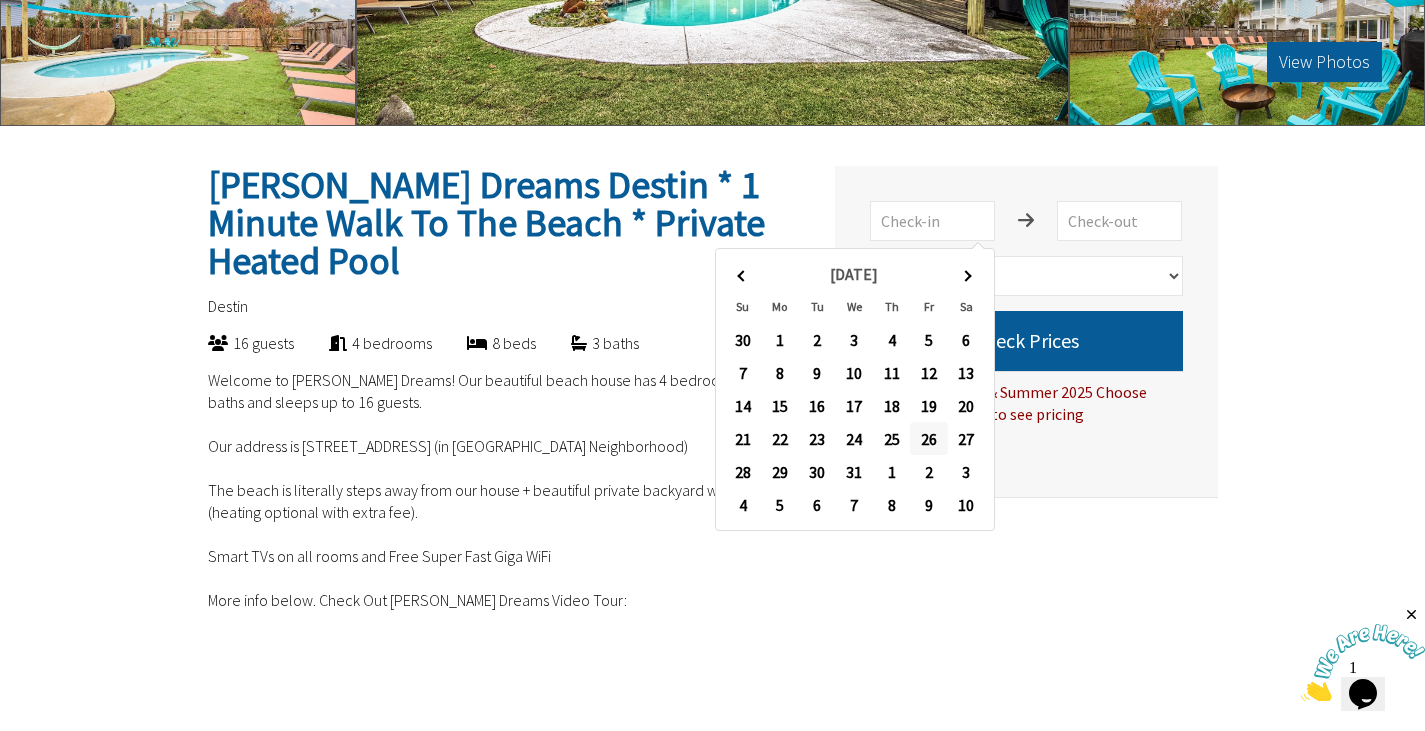 type on "[DATE]" 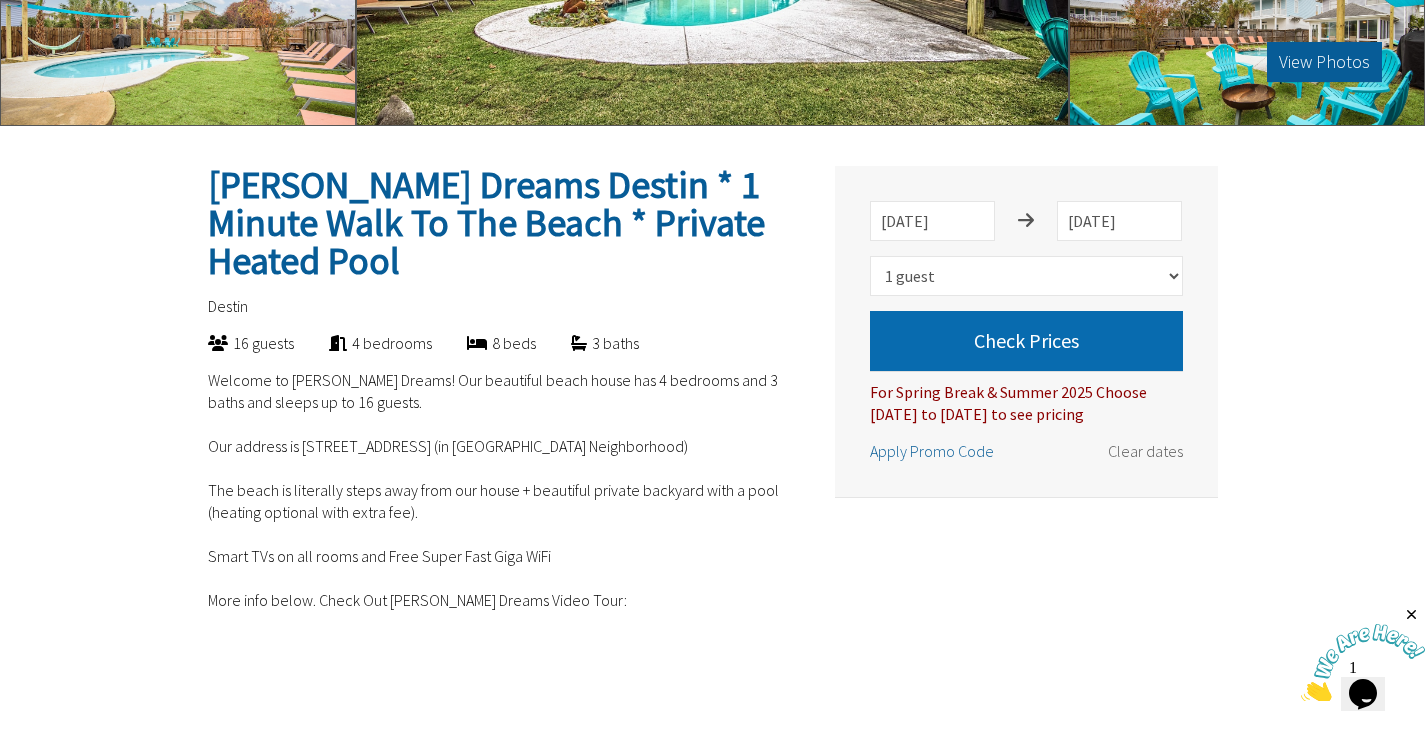 click on "Check Prices" at bounding box center [1026, 341] 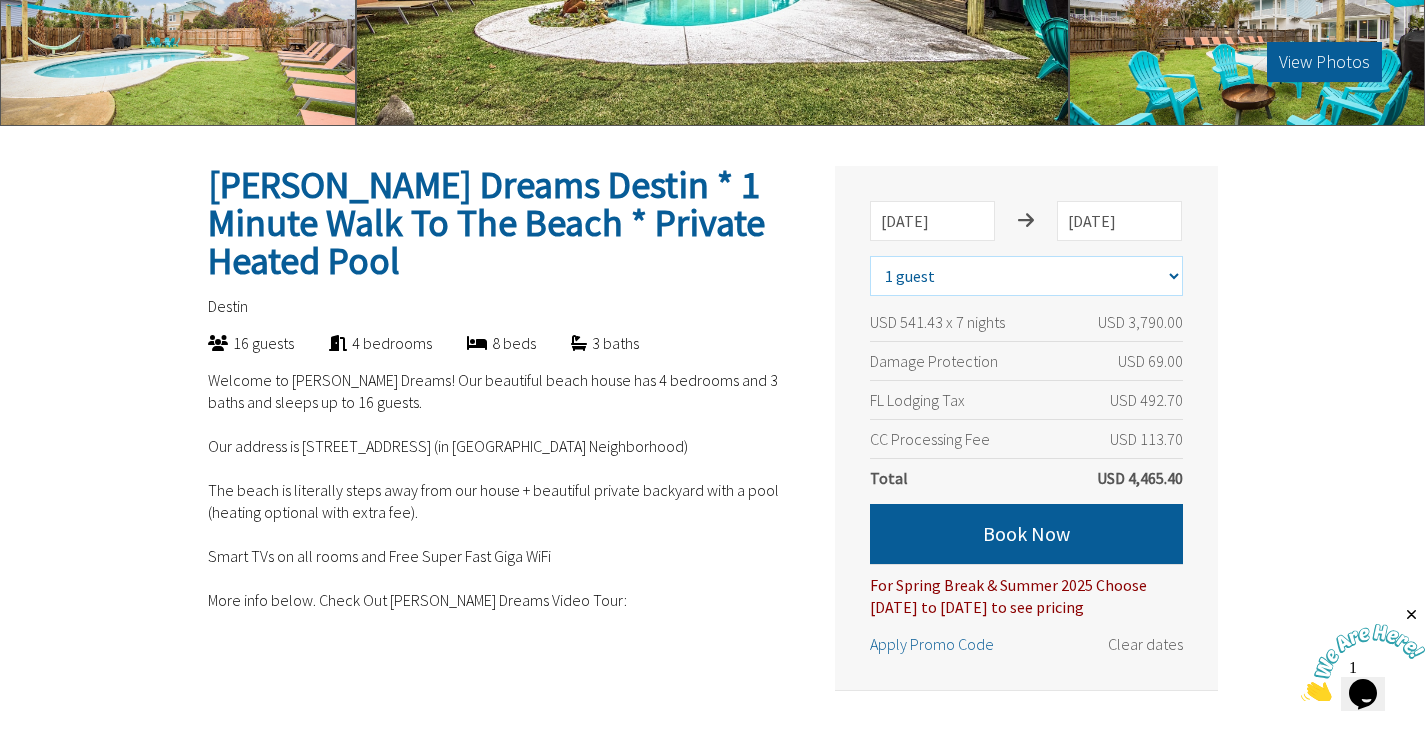 click on "Select number of guests
1 guest 2 guests 3 guests 4 guests 5 guests 6 guests 7 guests 8 guests 9 guests 10 guests 11 guests 12 guests 13 guests 14 guests 15 guests 16 guests" at bounding box center (1026, 276) 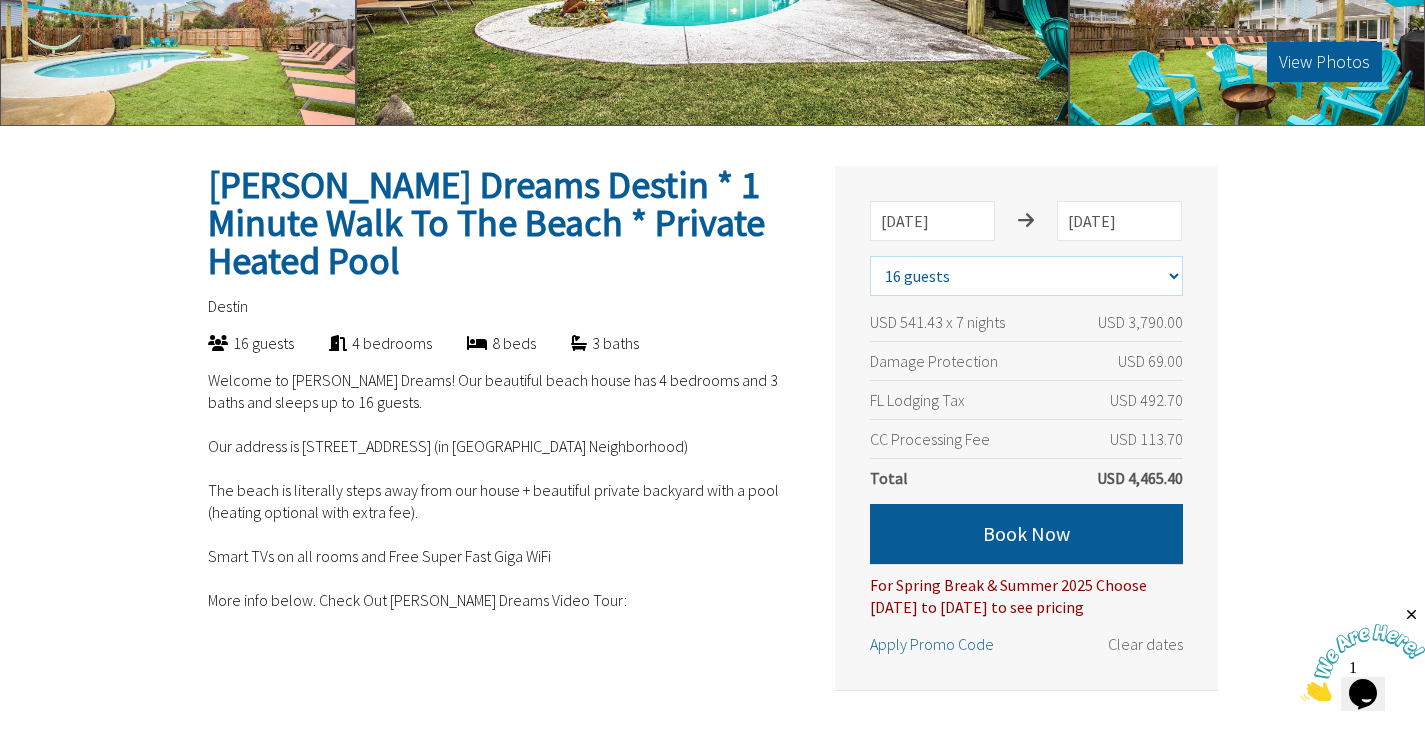 click on "Select number of guests
1 guest 2 guests 3 guests 4 guests 5 guests 6 guests 7 guests 8 guests 9 guests 10 guests 11 guests 12 guests 13 guests 14 guests 15 guests 16 guests" at bounding box center [1026, 276] 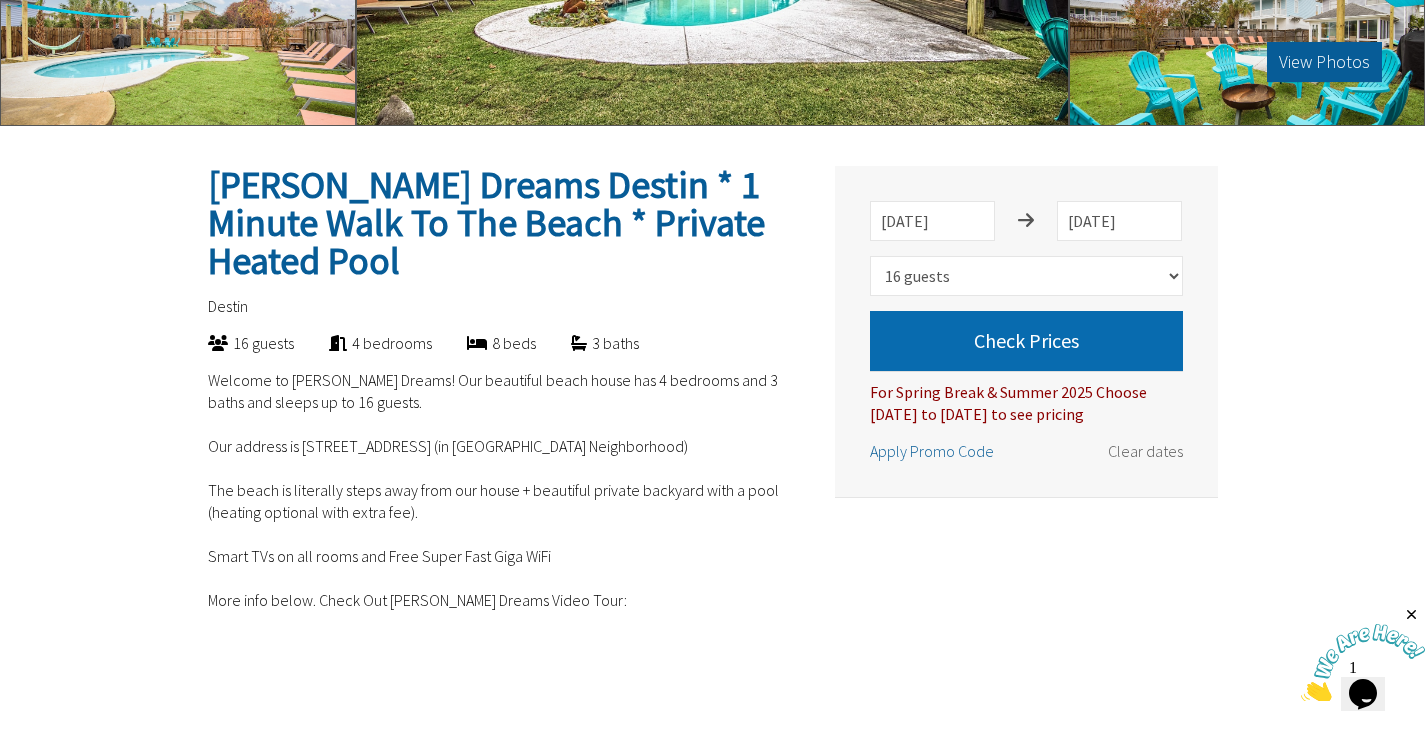 click on "Check Prices" at bounding box center (1026, 341) 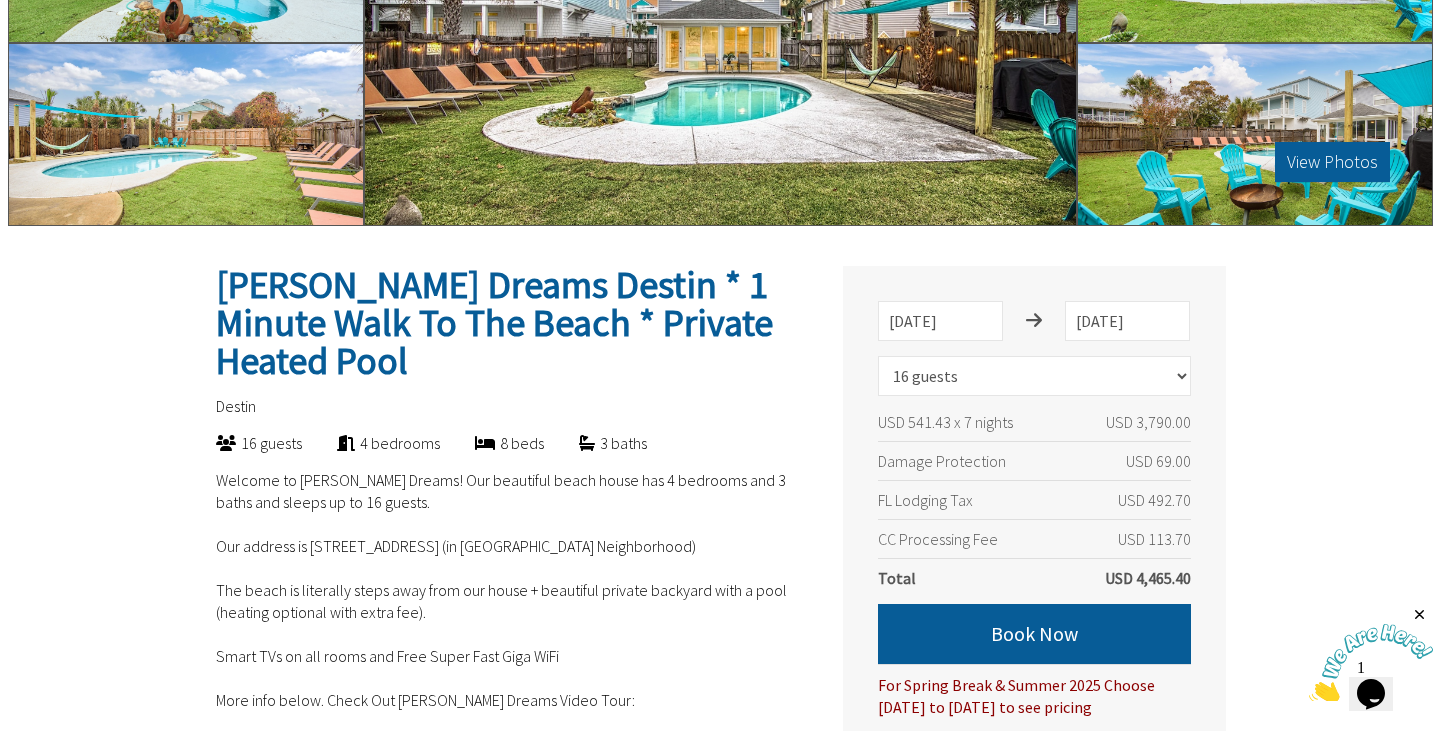 scroll, scrollTop: 0, scrollLeft: 0, axis: both 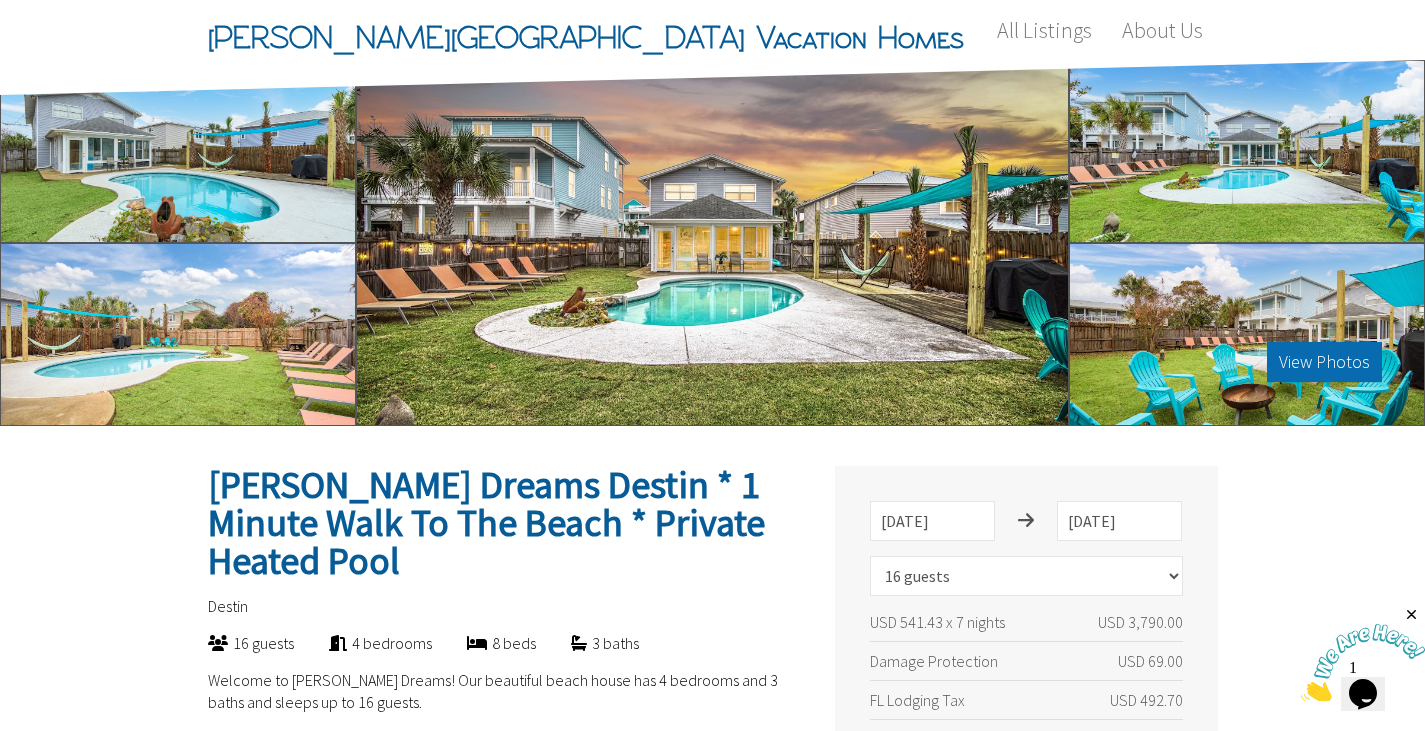 click on "View Photos" at bounding box center (1324, 362) 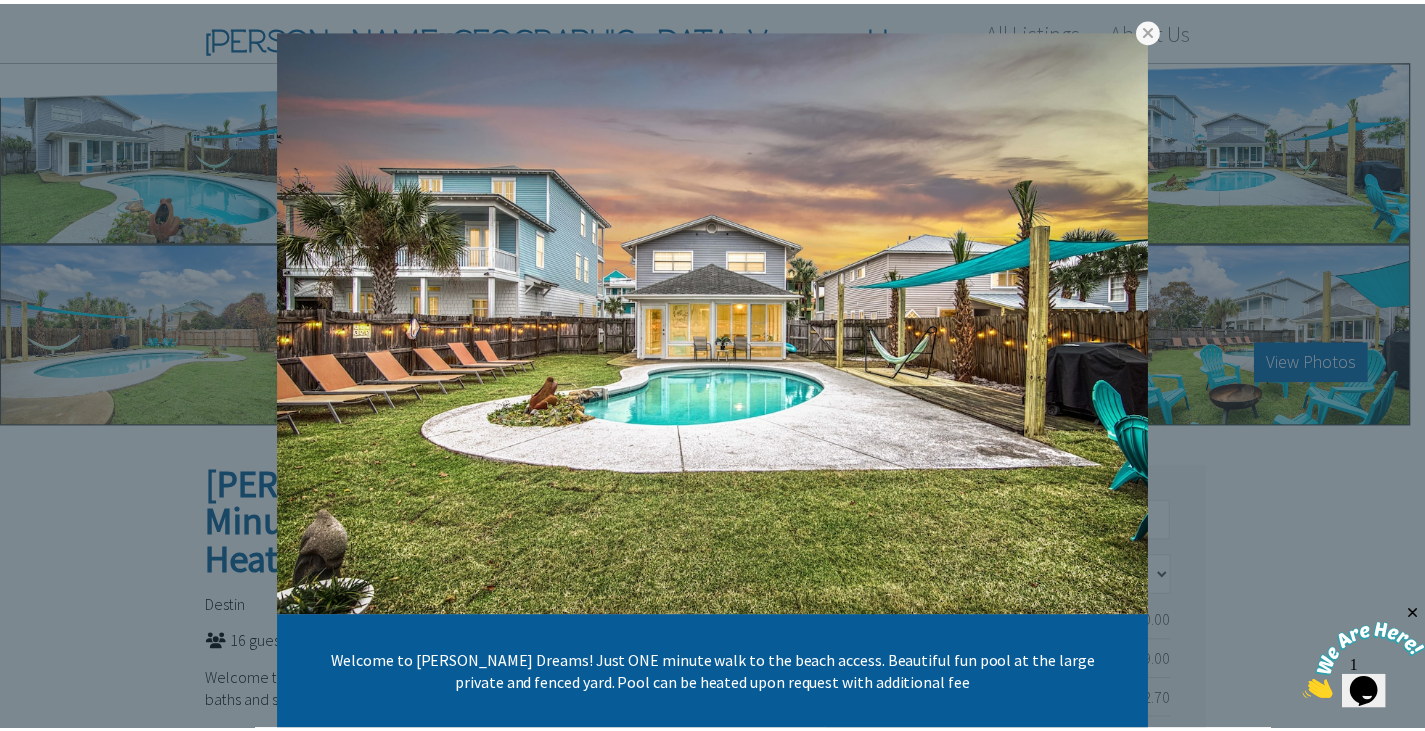 scroll, scrollTop: 0, scrollLeft: 0, axis: both 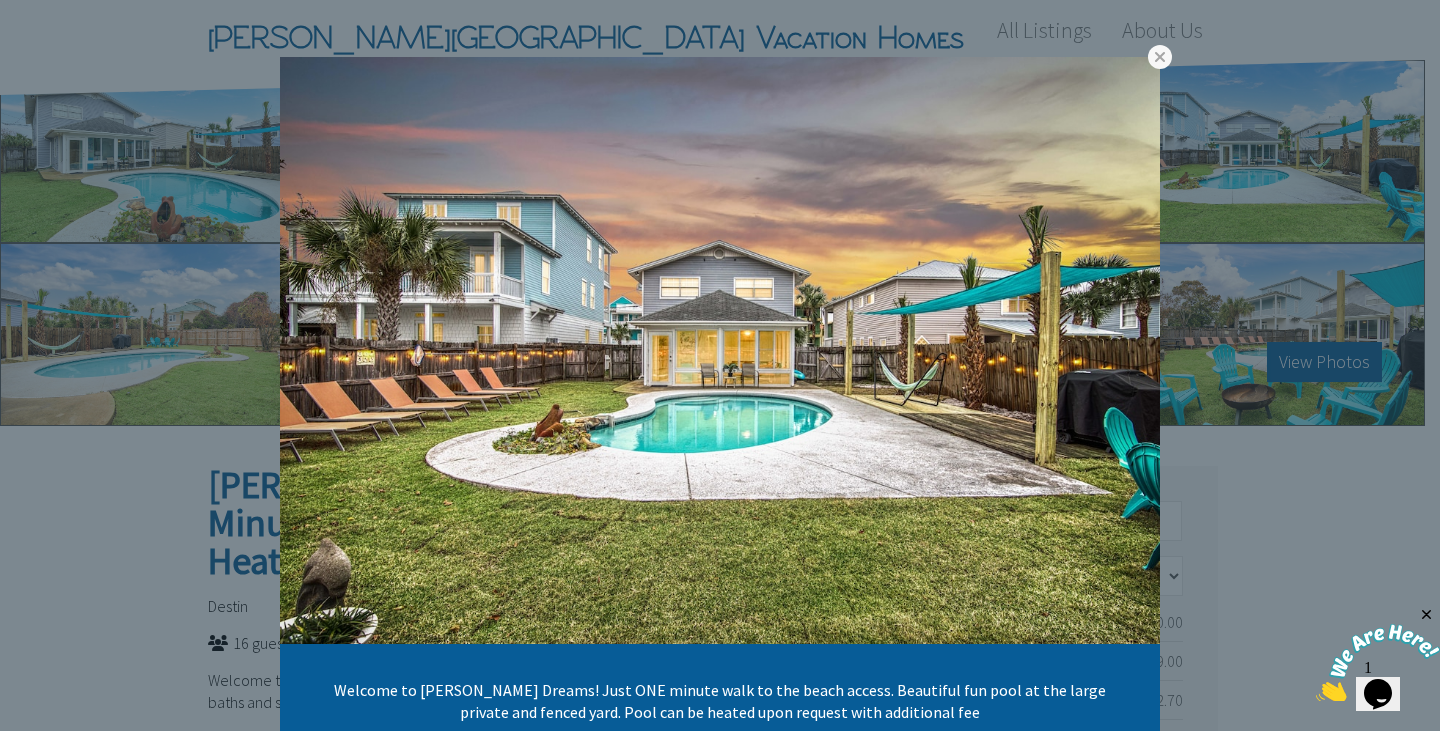 click at bounding box center [0, 0] 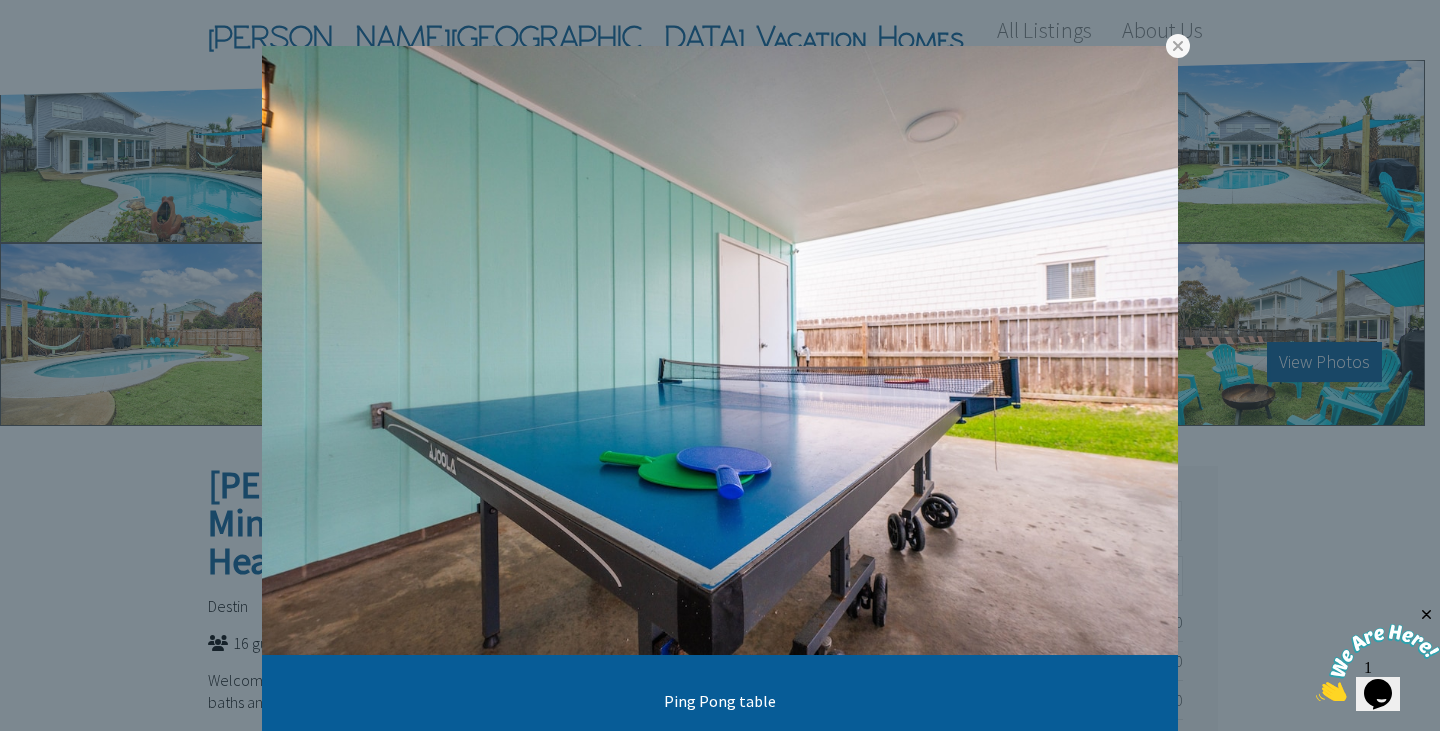 click at bounding box center [0, 0] 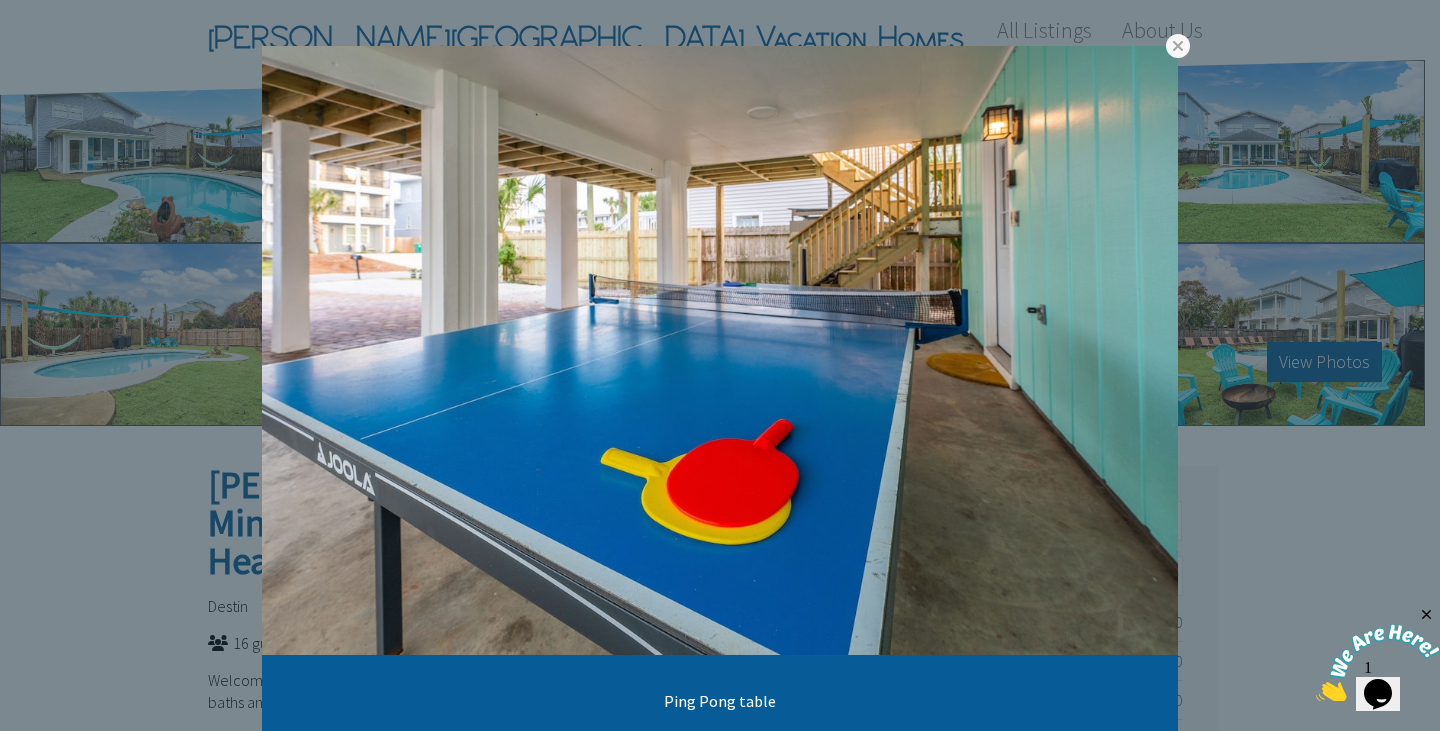 click at bounding box center (0, 0) 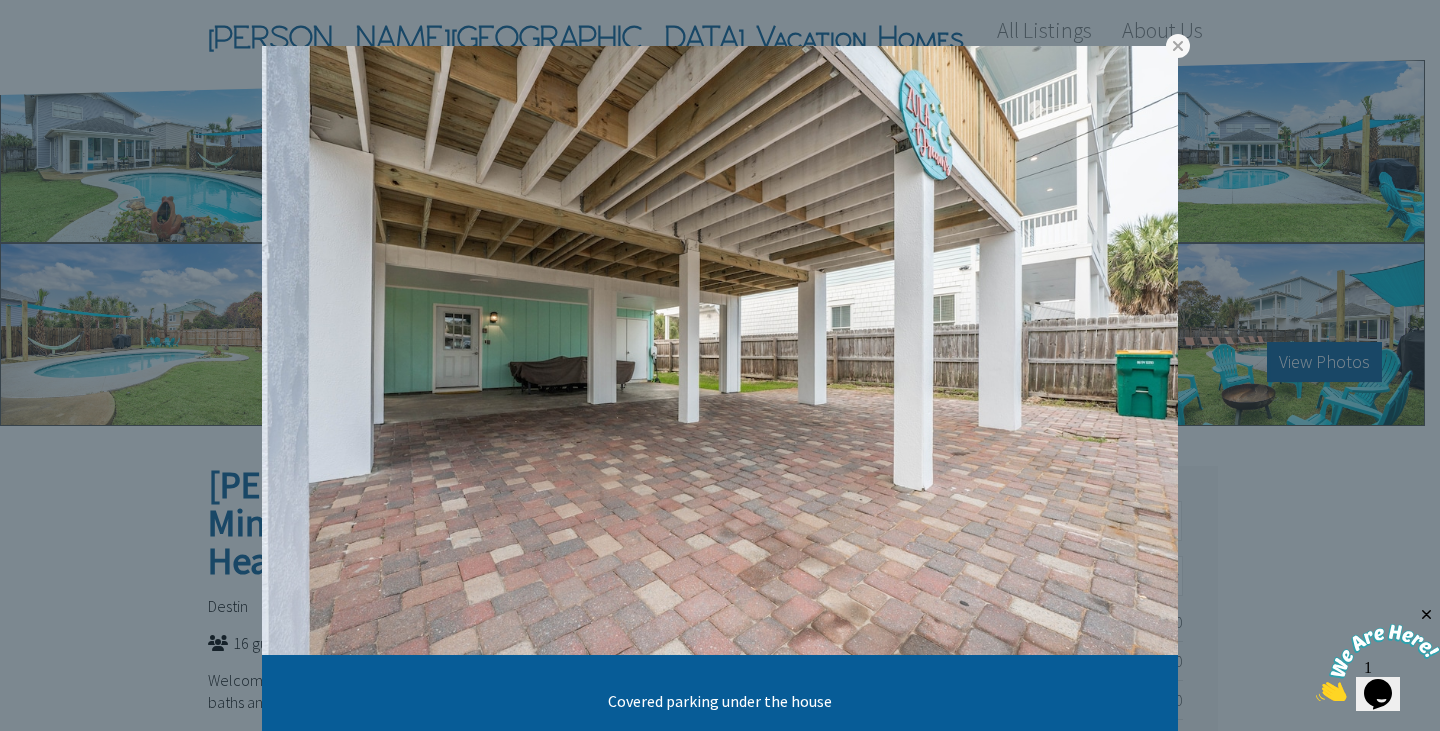 click at bounding box center [0, 0] 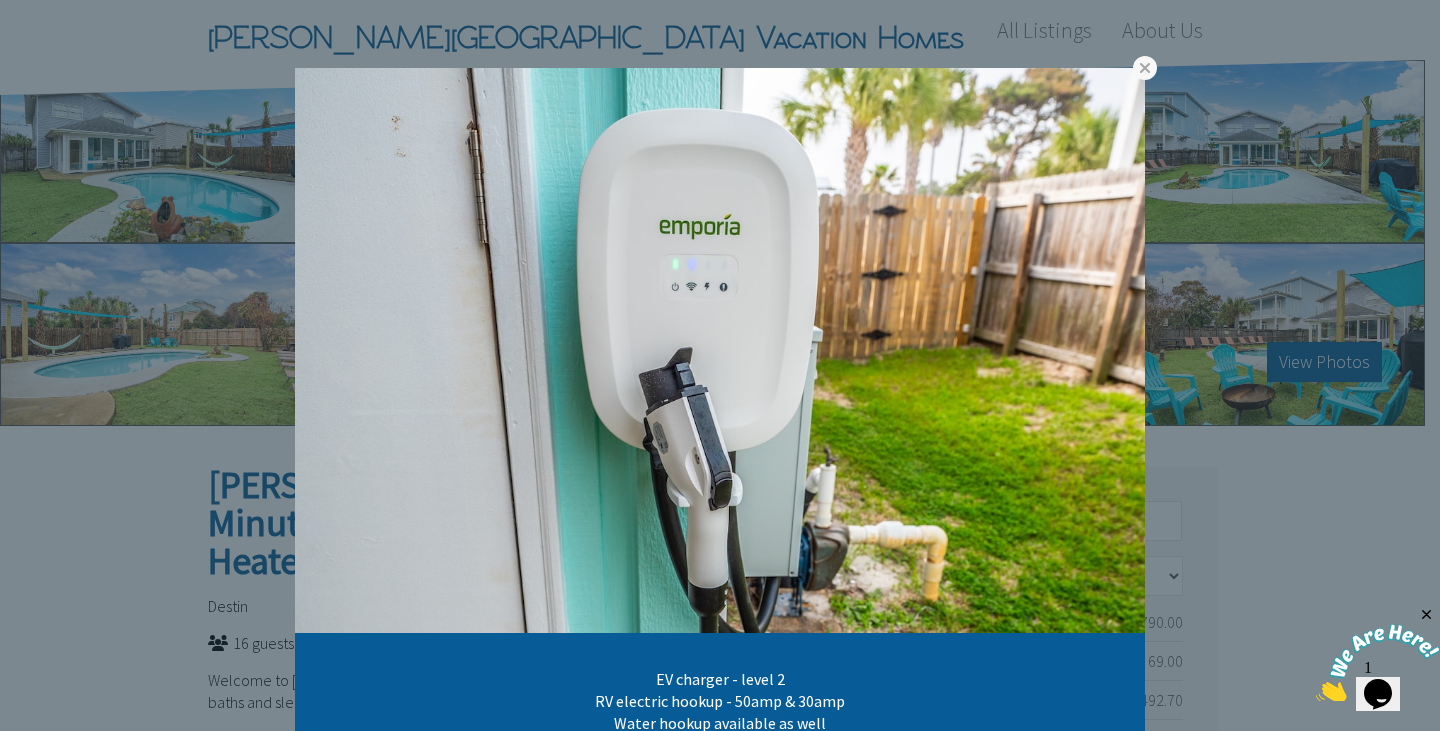 click at bounding box center [720, 350] 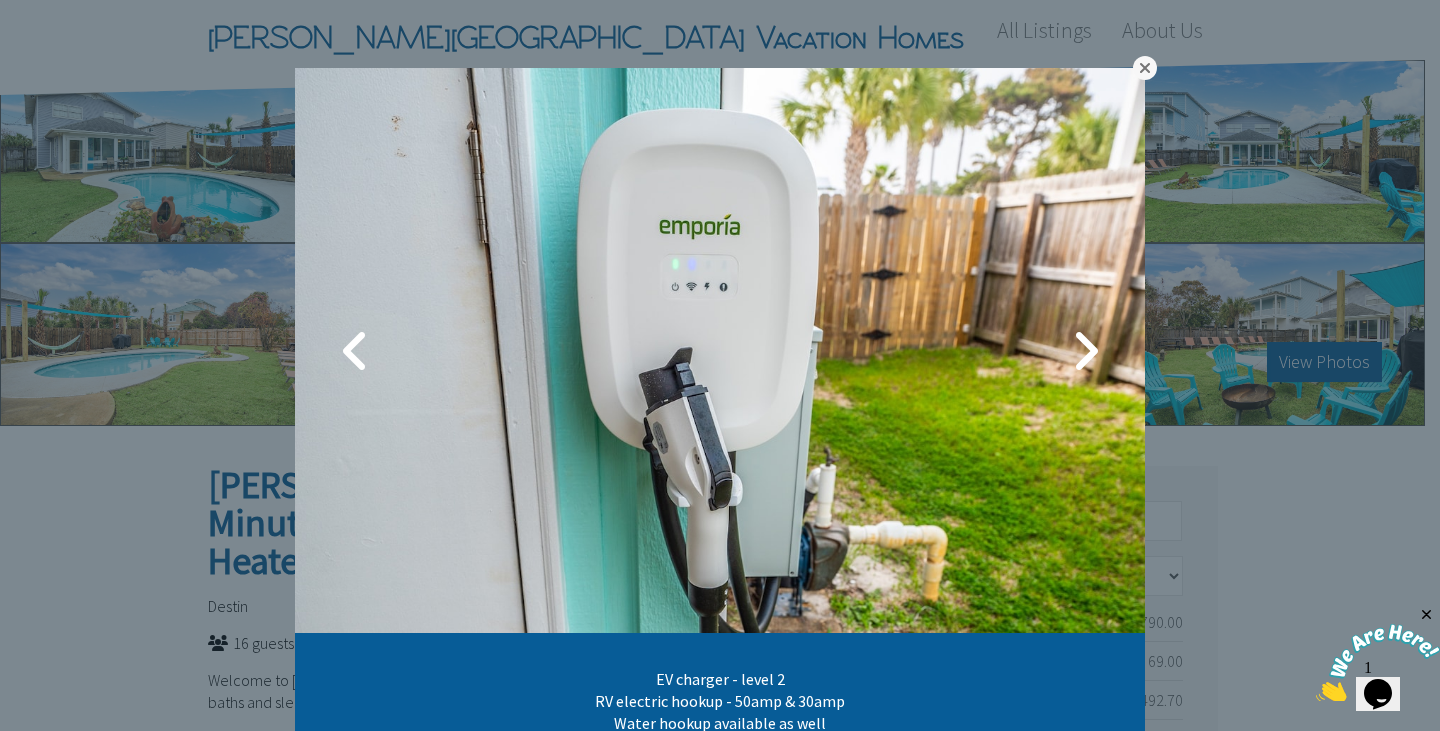 click at bounding box center (1145, 68) 